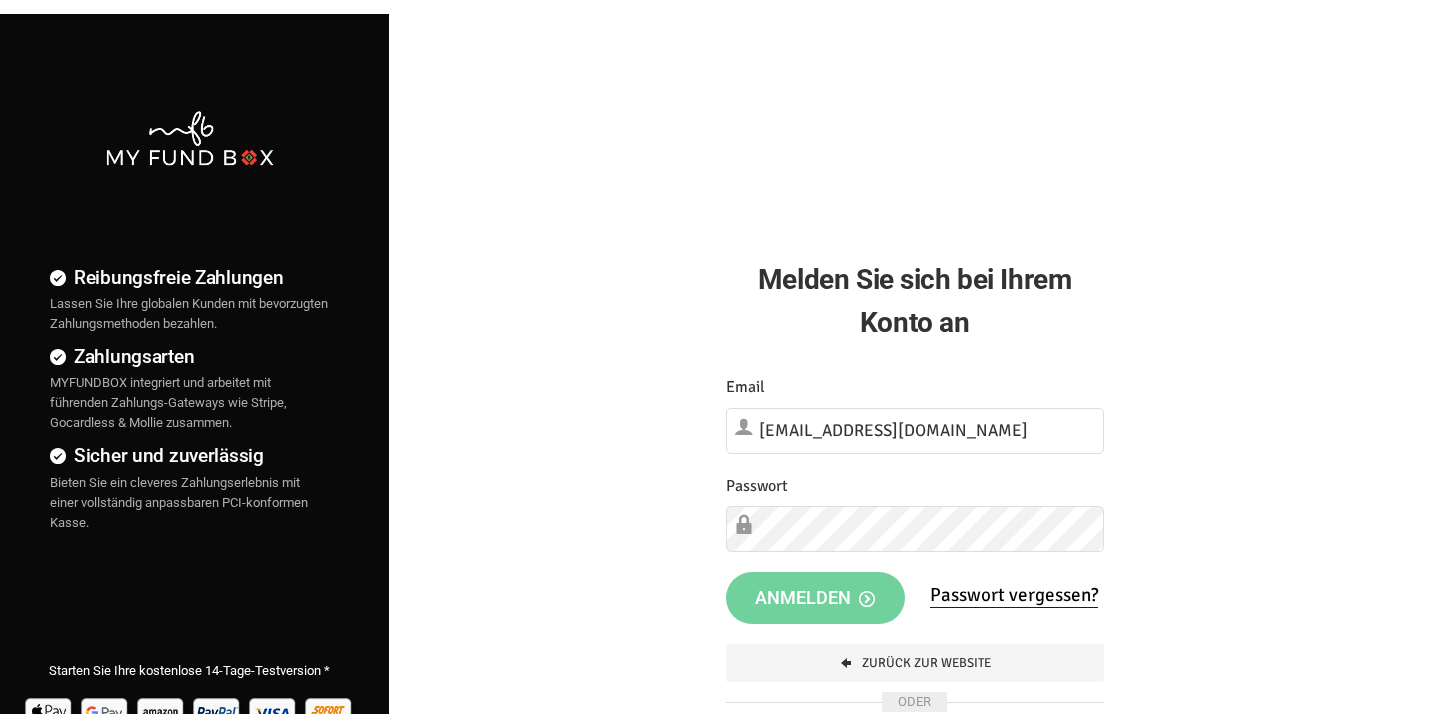 scroll, scrollTop: 0, scrollLeft: 0, axis: both 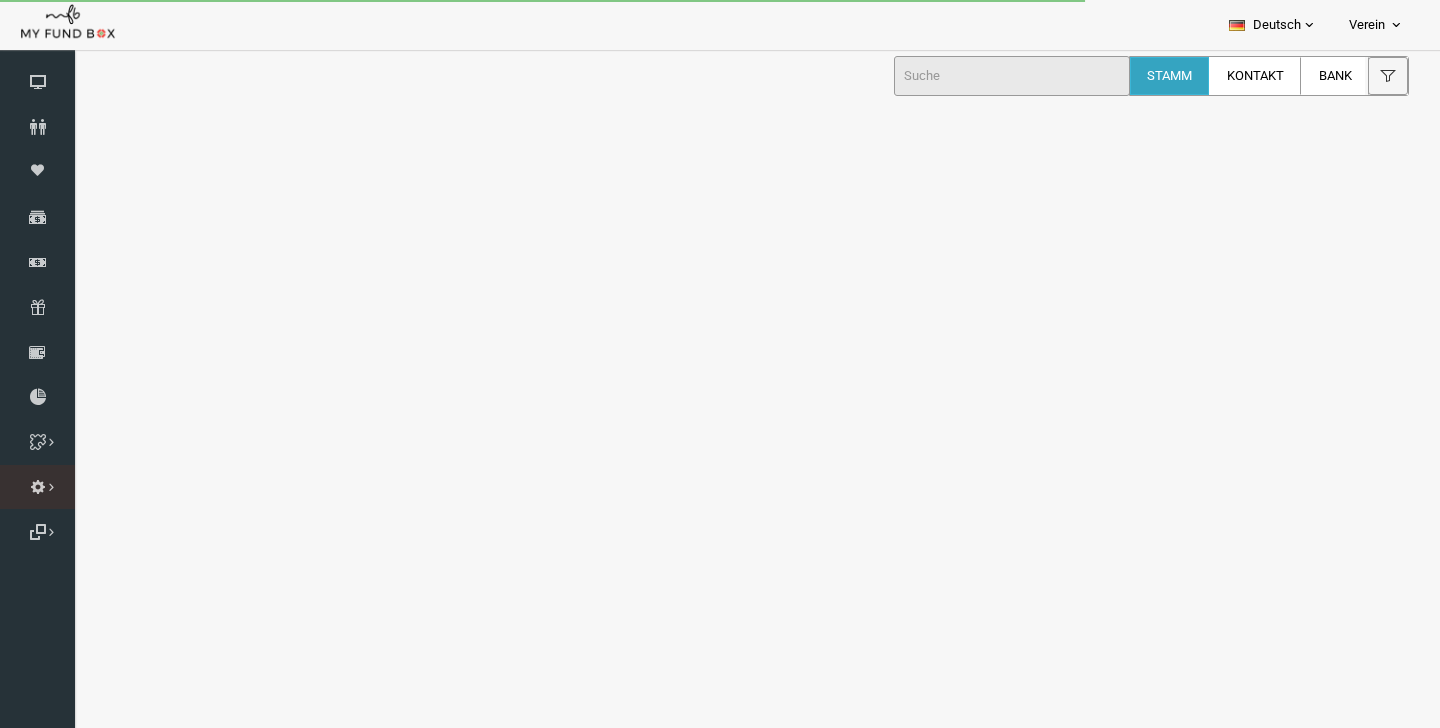 click on "Importieren" at bounding box center (0, 0) 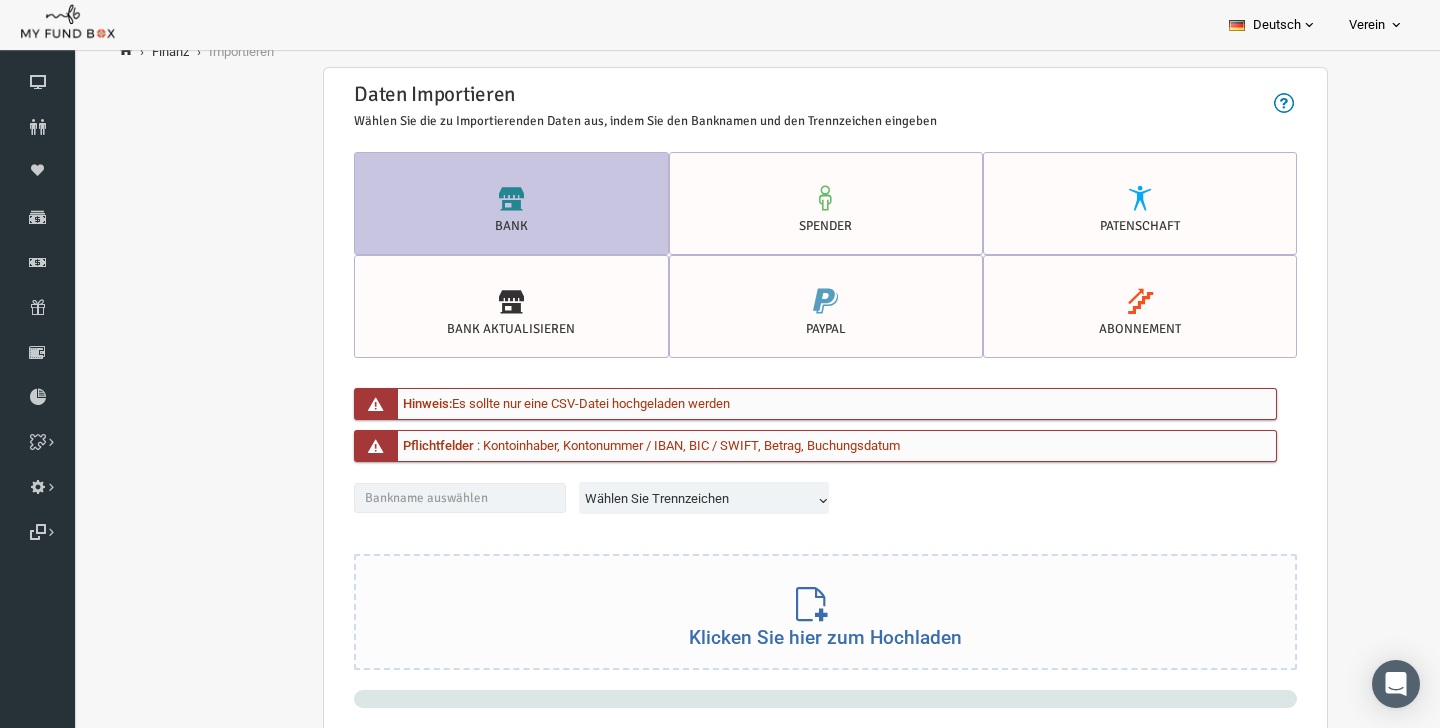 scroll, scrollTop: 101, scrollLeft: 0, axis: vertical 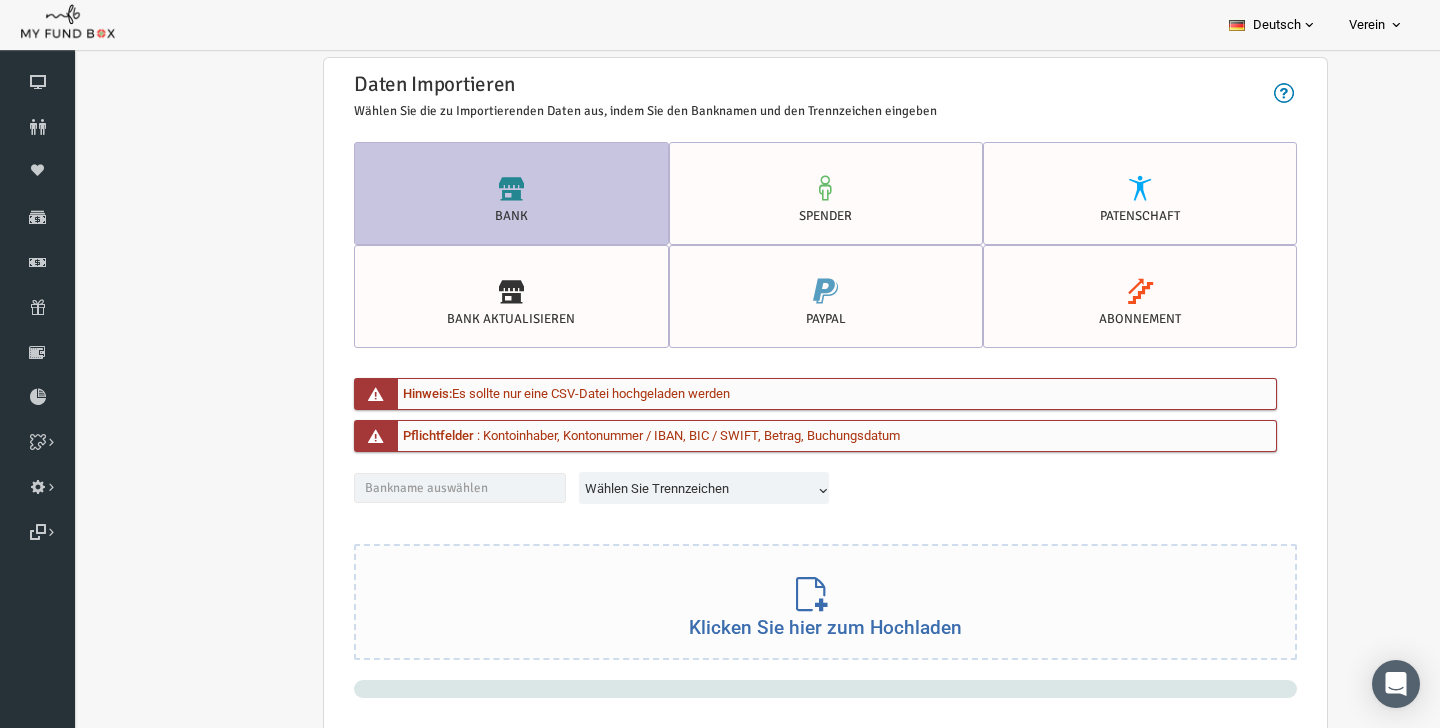 click on "Wählen Sie Trennzeichen" at bounding box center [678, 489] 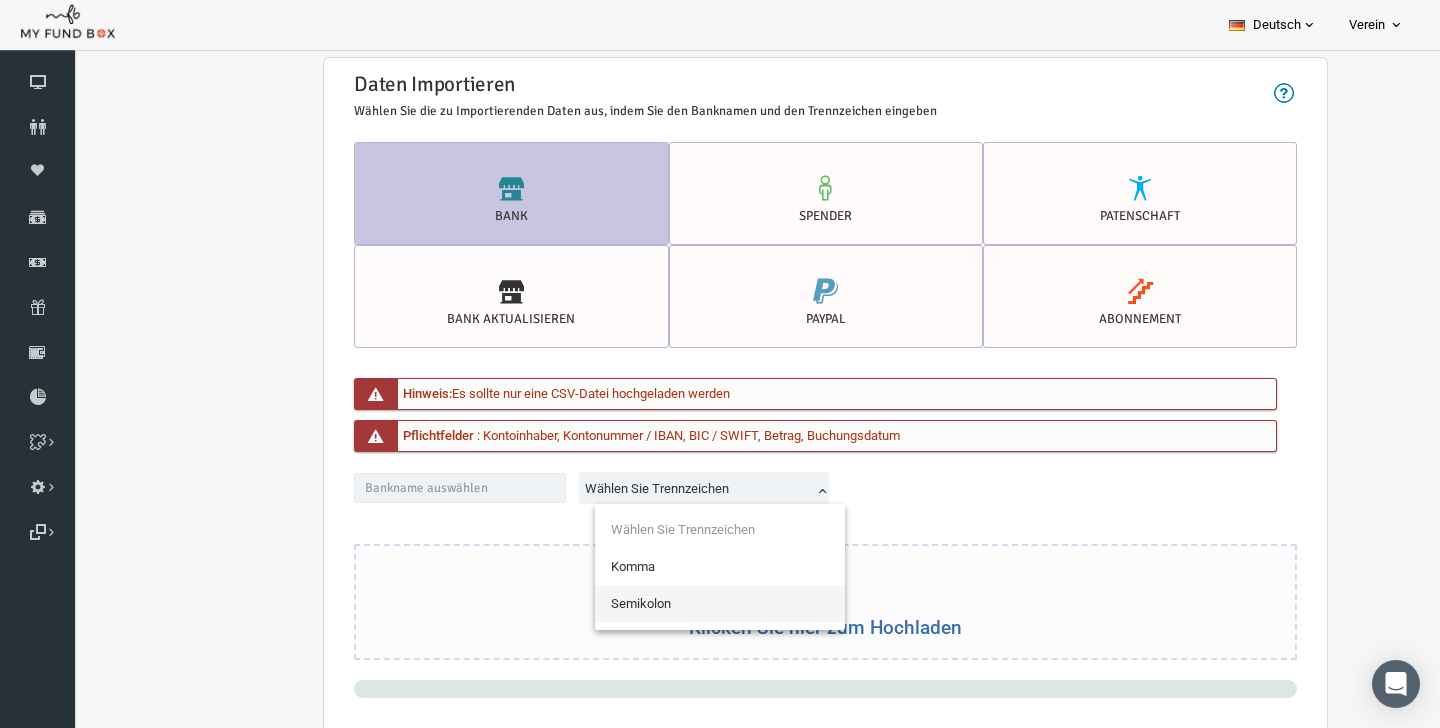 select on "Semicolon" 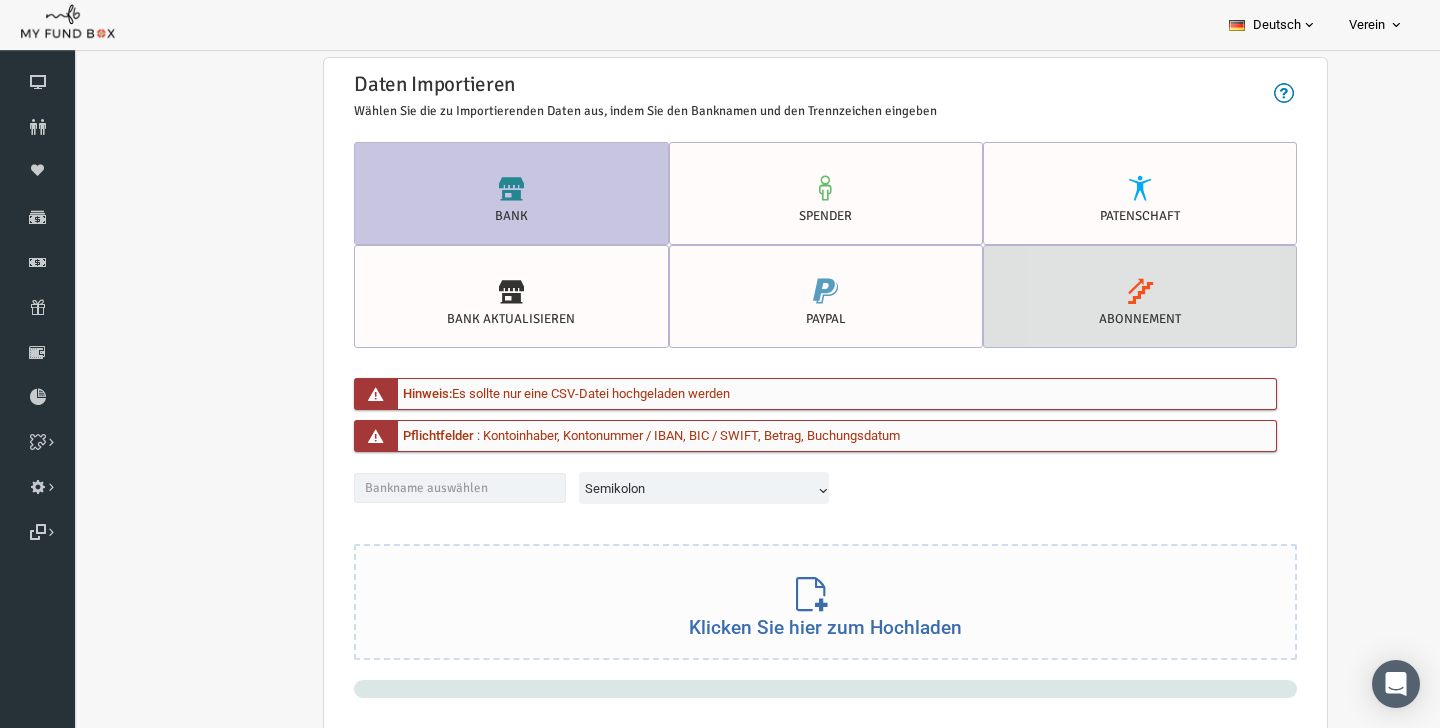 click at bounding box center [1112, 291] 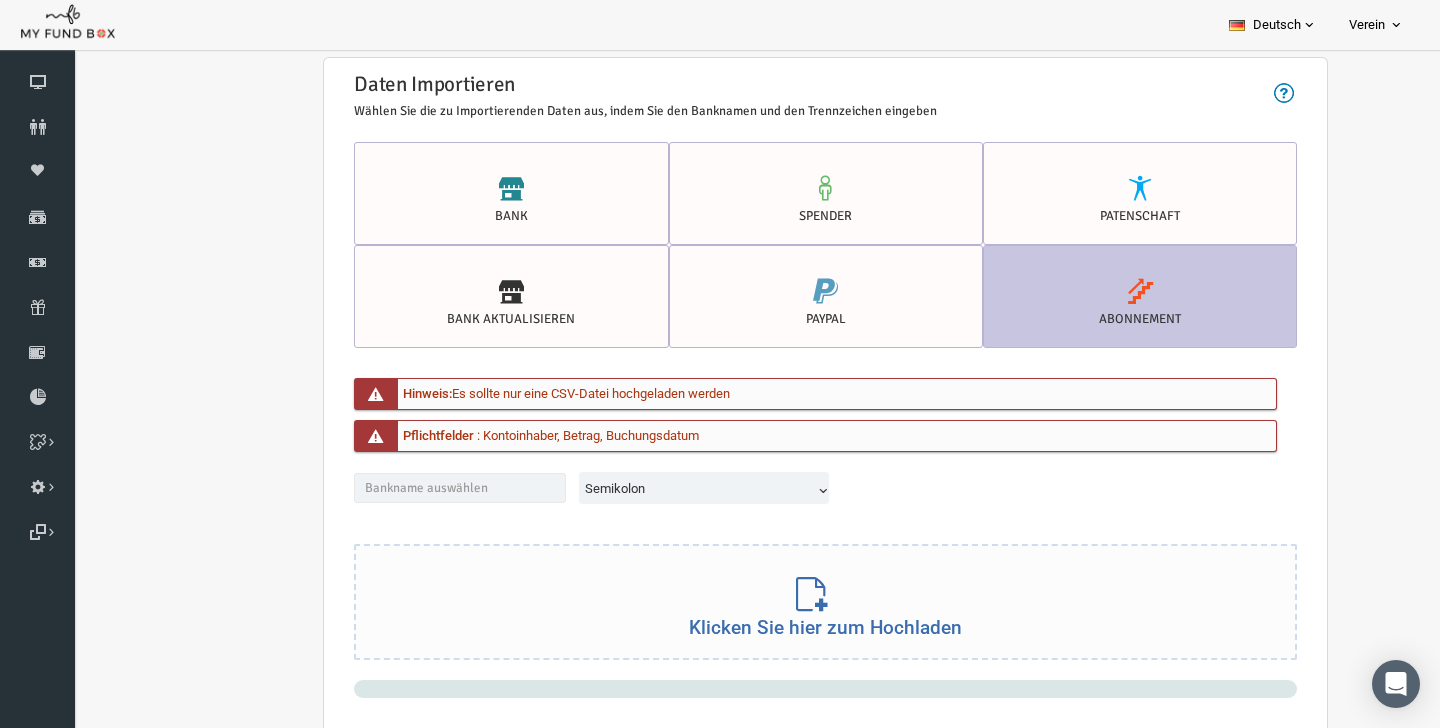 scroll, scrollTop: 185, scrollLeft: 0, axis: vertical 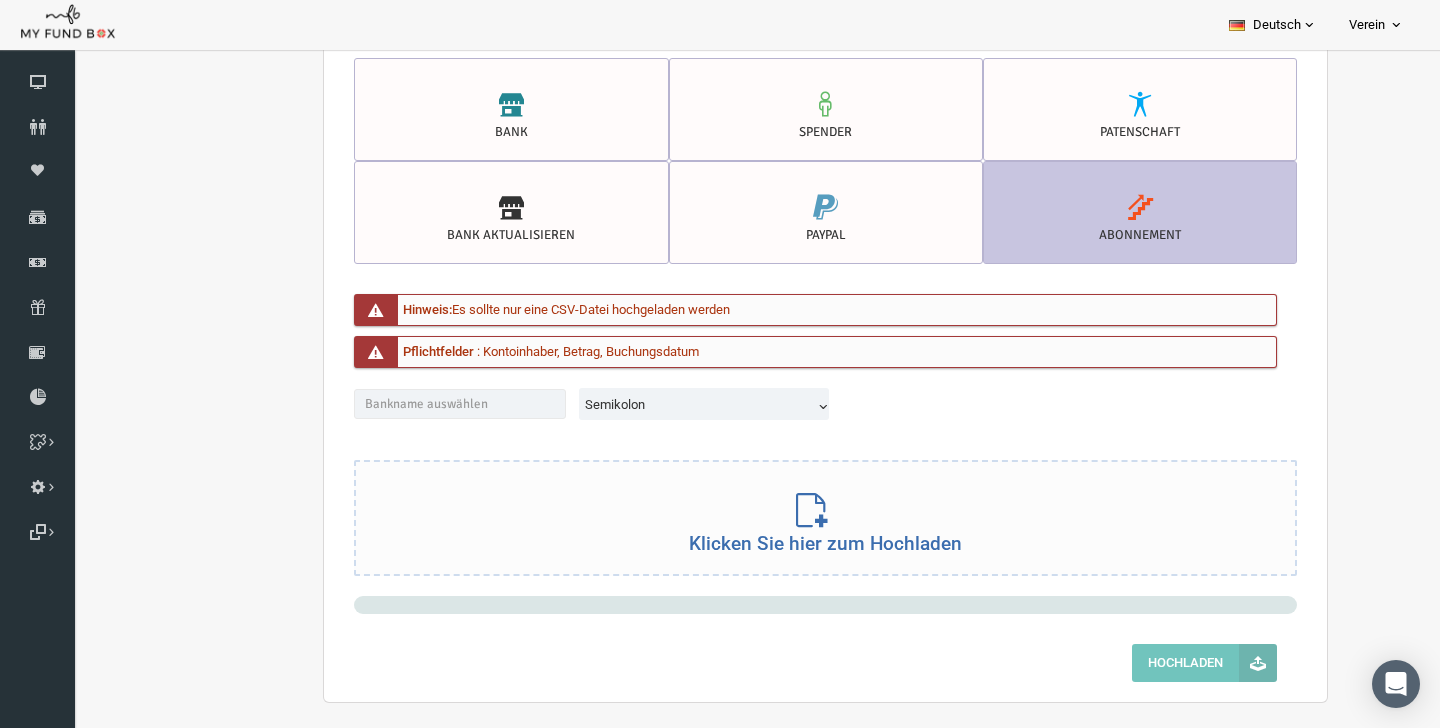 click on "Klicken Sie hier zum Hochladen" at bounding box center [797, 516] 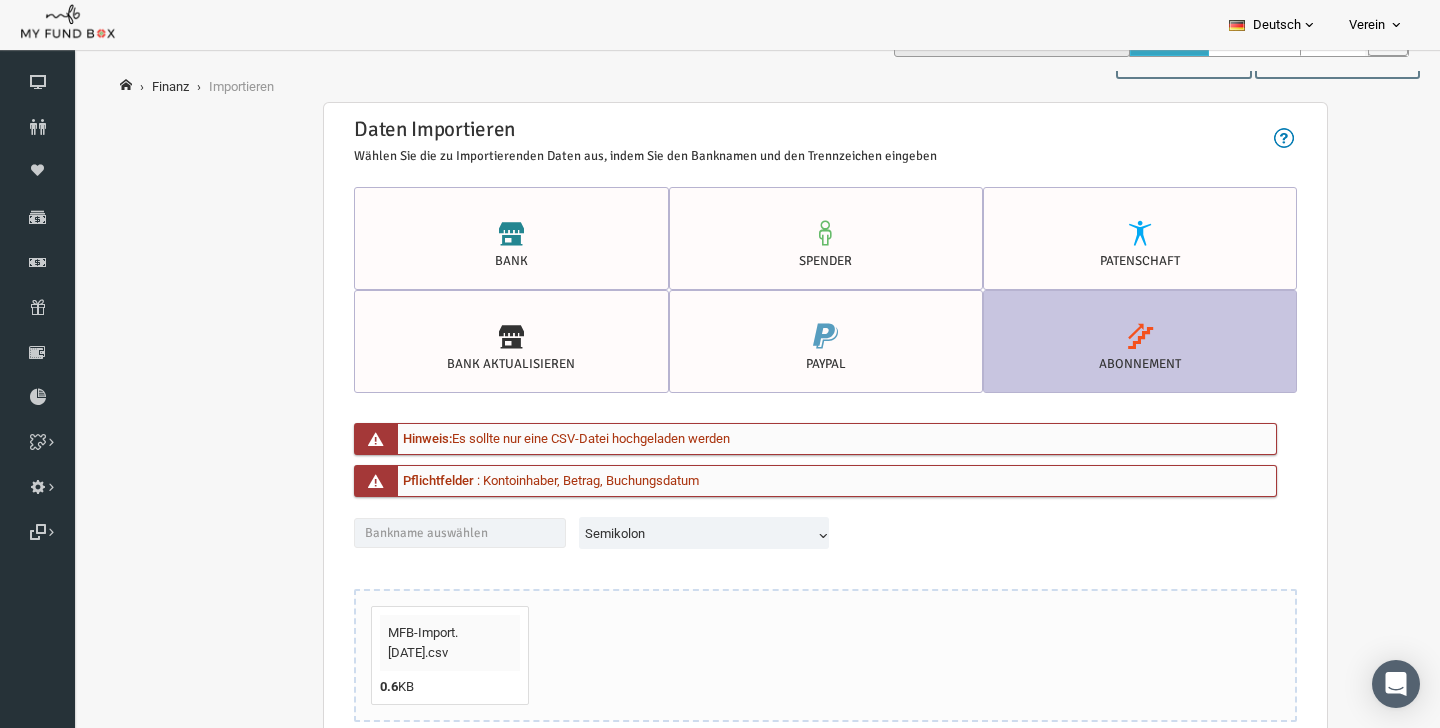 scroll, scrollTop: 185, scrollLeft: 0, axis: vertical 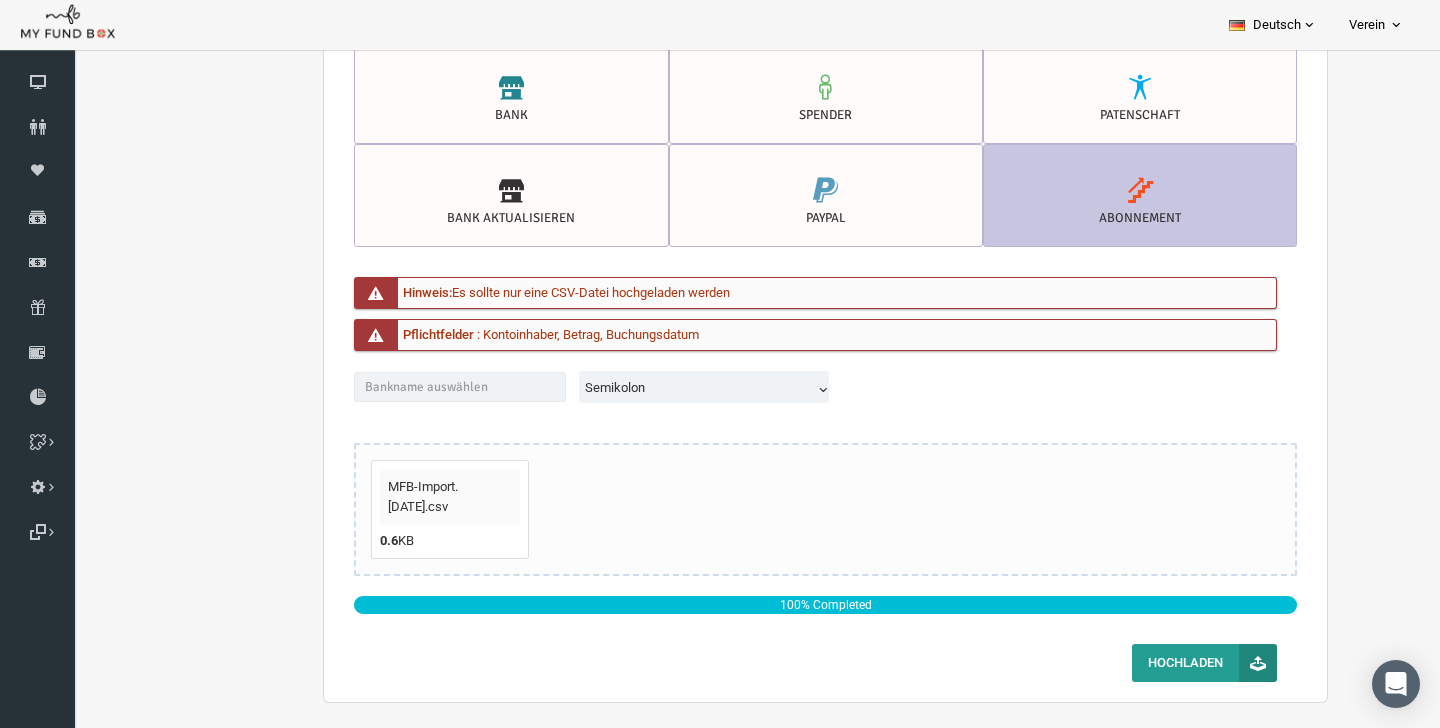 click on "Hochladen" at bounding box center (1176, 663) 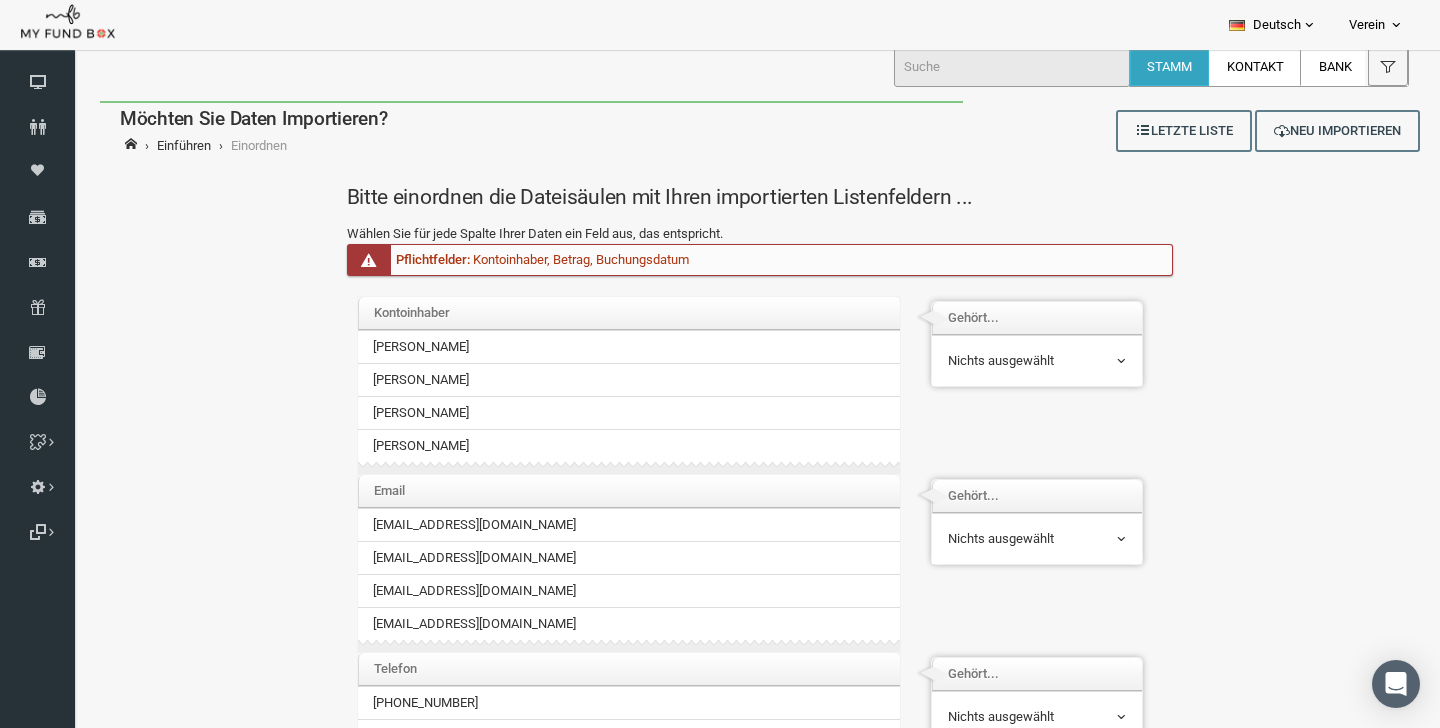 scroll, scrollTop: 0, scrollLeft: 0, axis: both 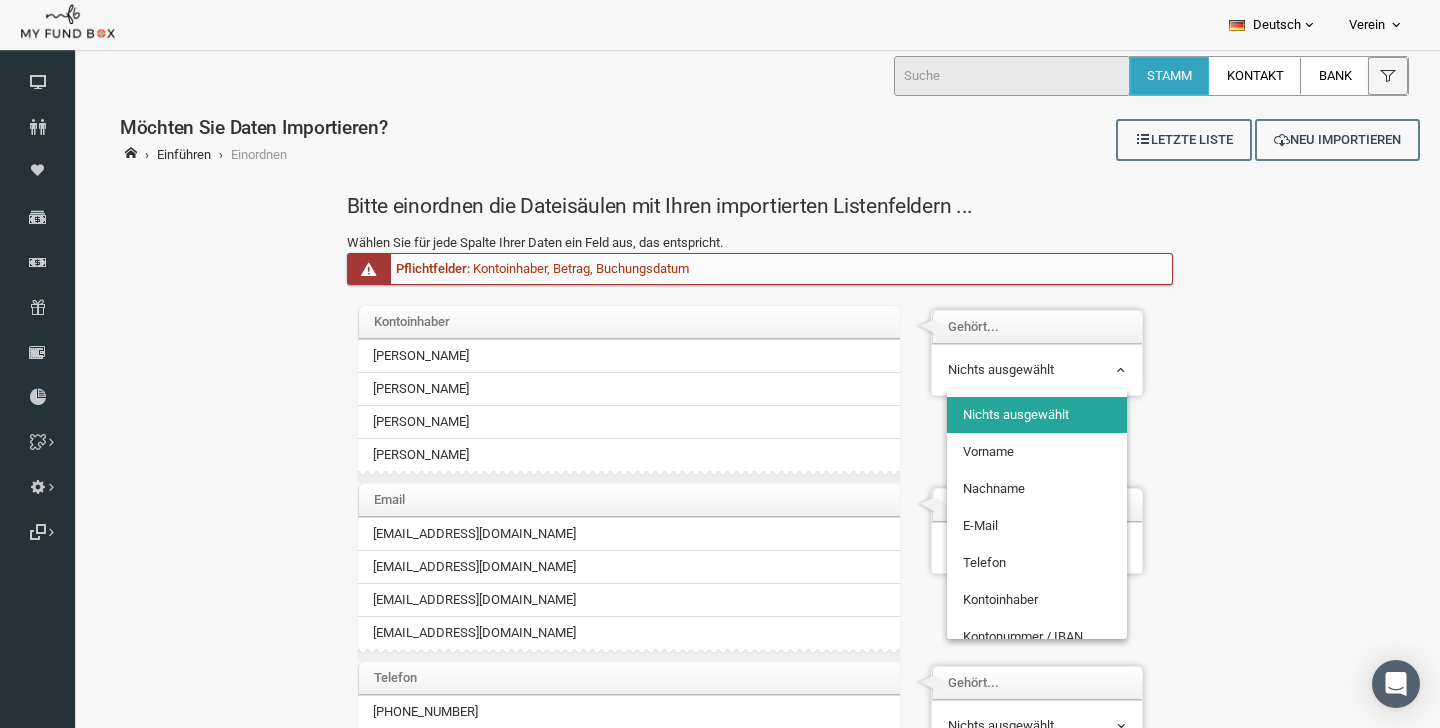 click on "Nichts ausgewählt" at bounding box center [1009, 370] 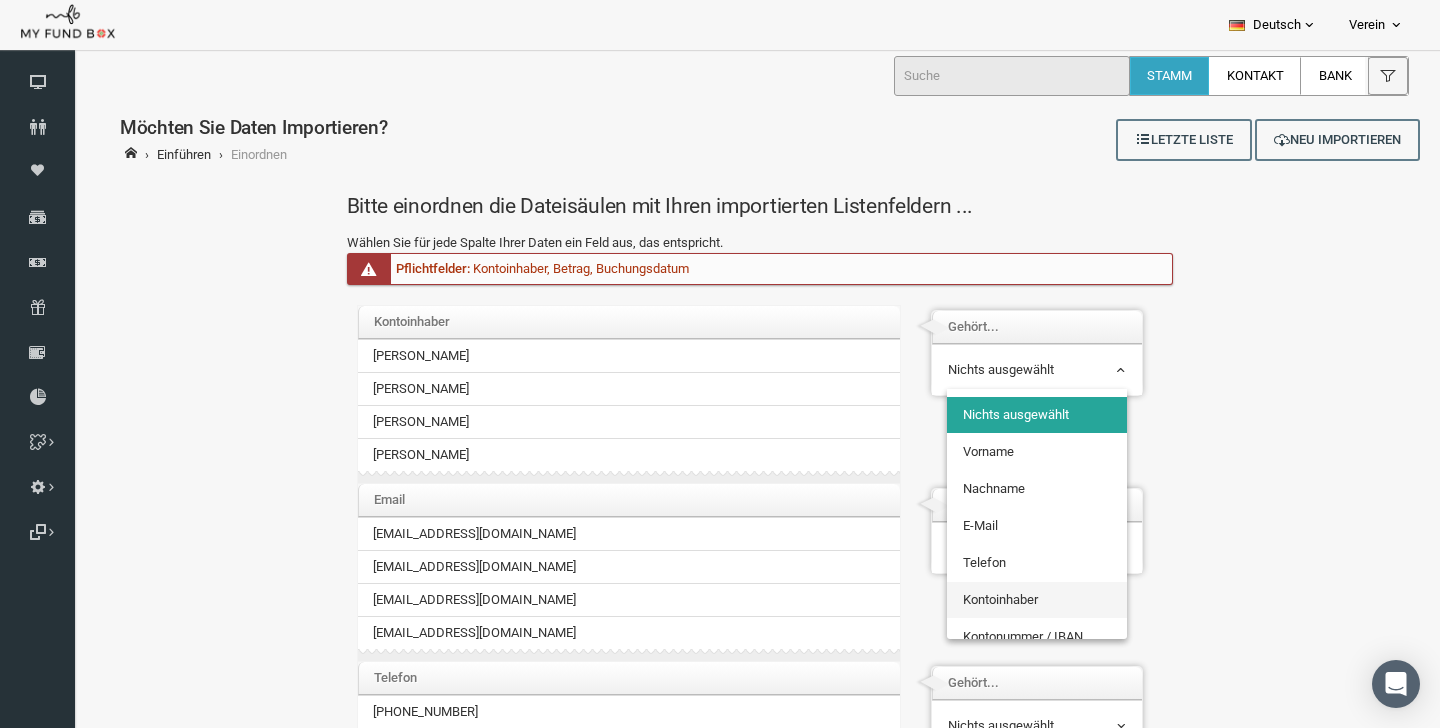 select on "AccName" 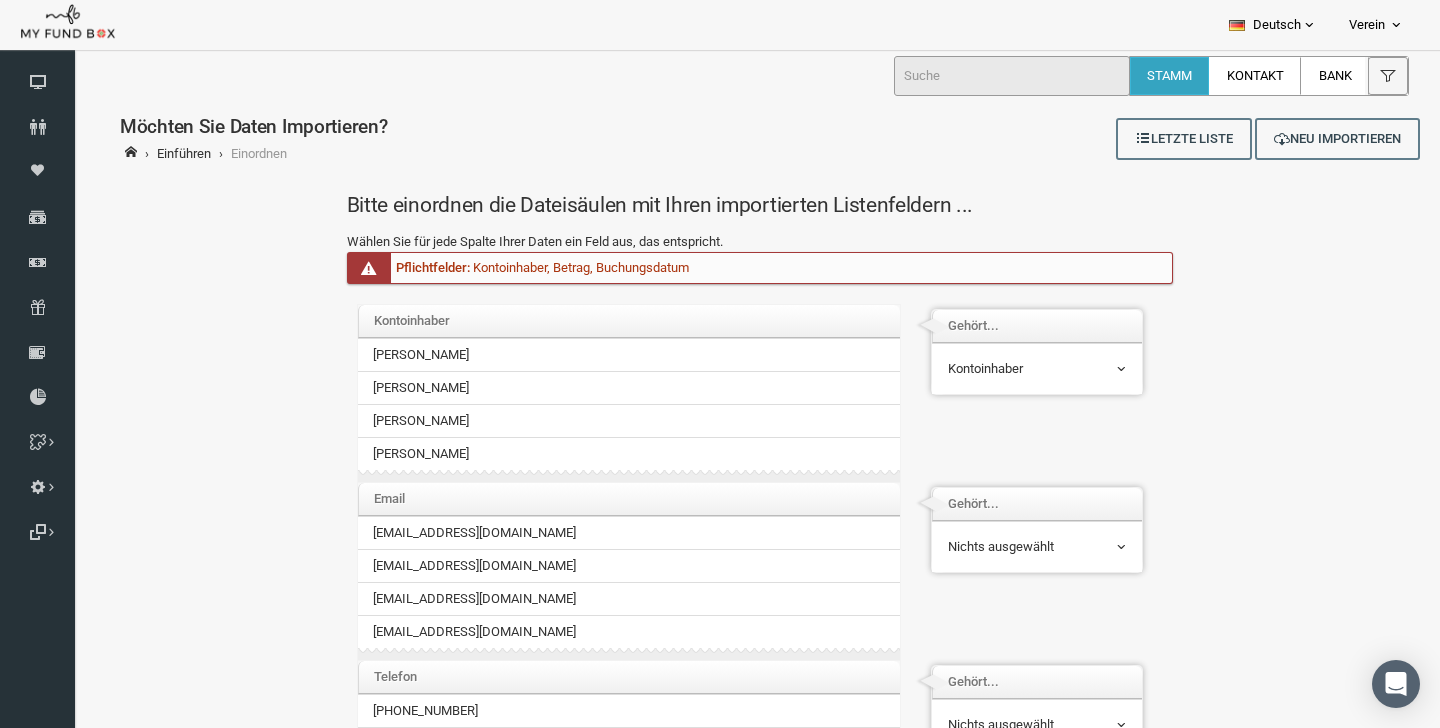 scroll, scrollTop: 10, scrollLeft: 0, axis: vertical 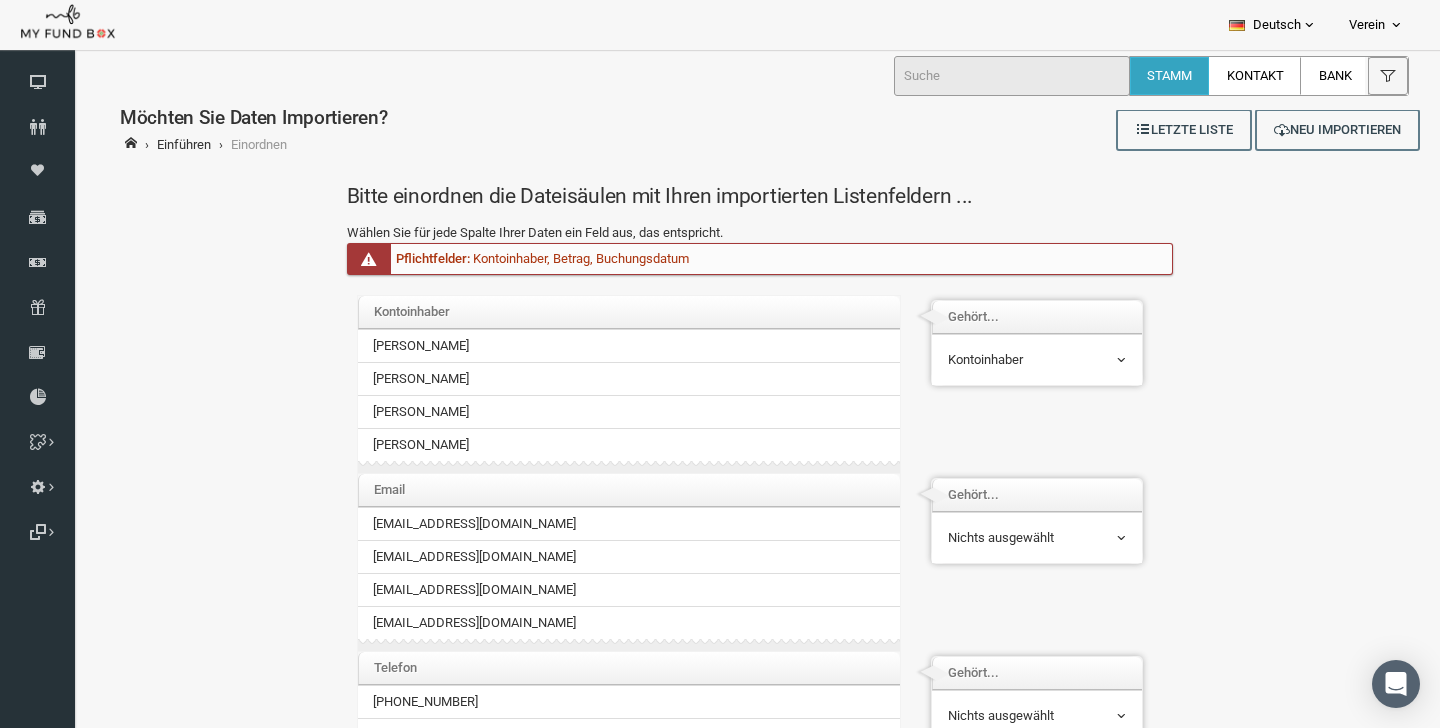 click on "Nichts ausgewählt" at bounding box center (1009, 538) 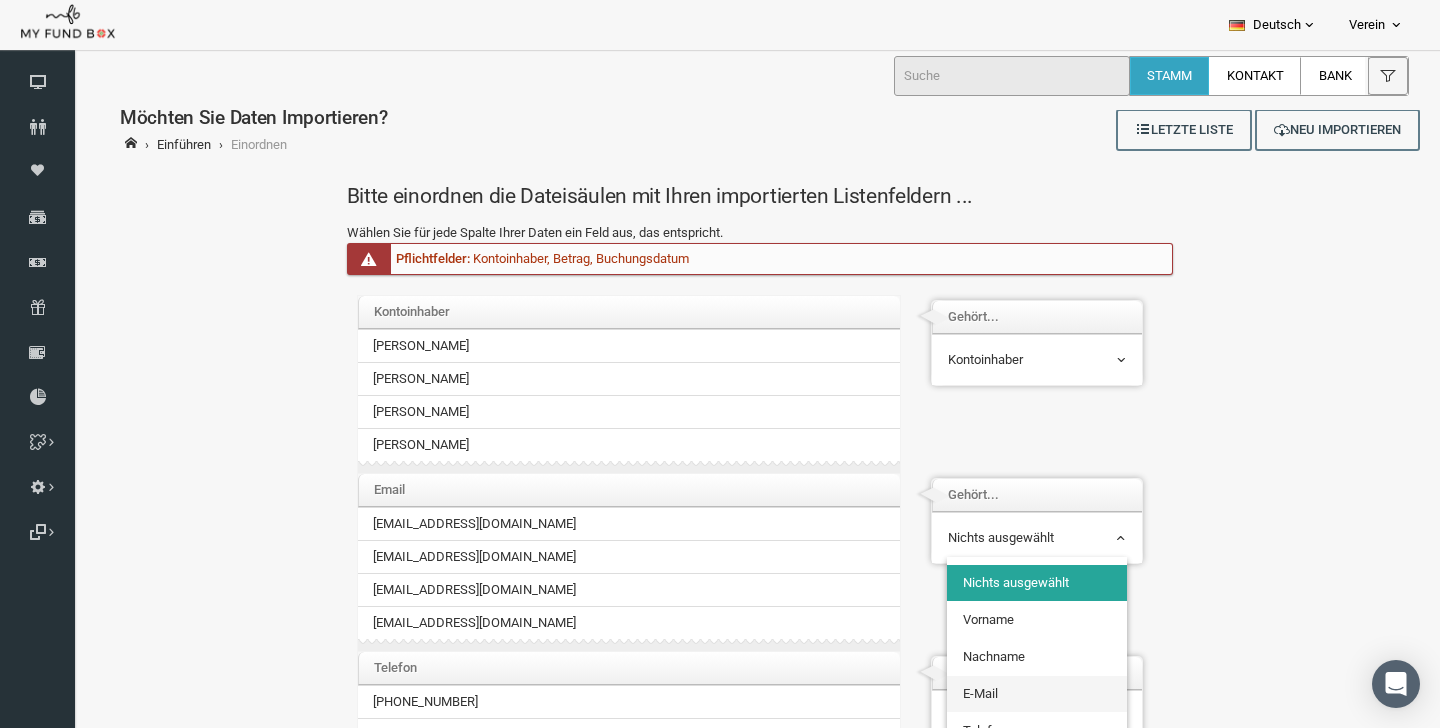 select on "Email_1" 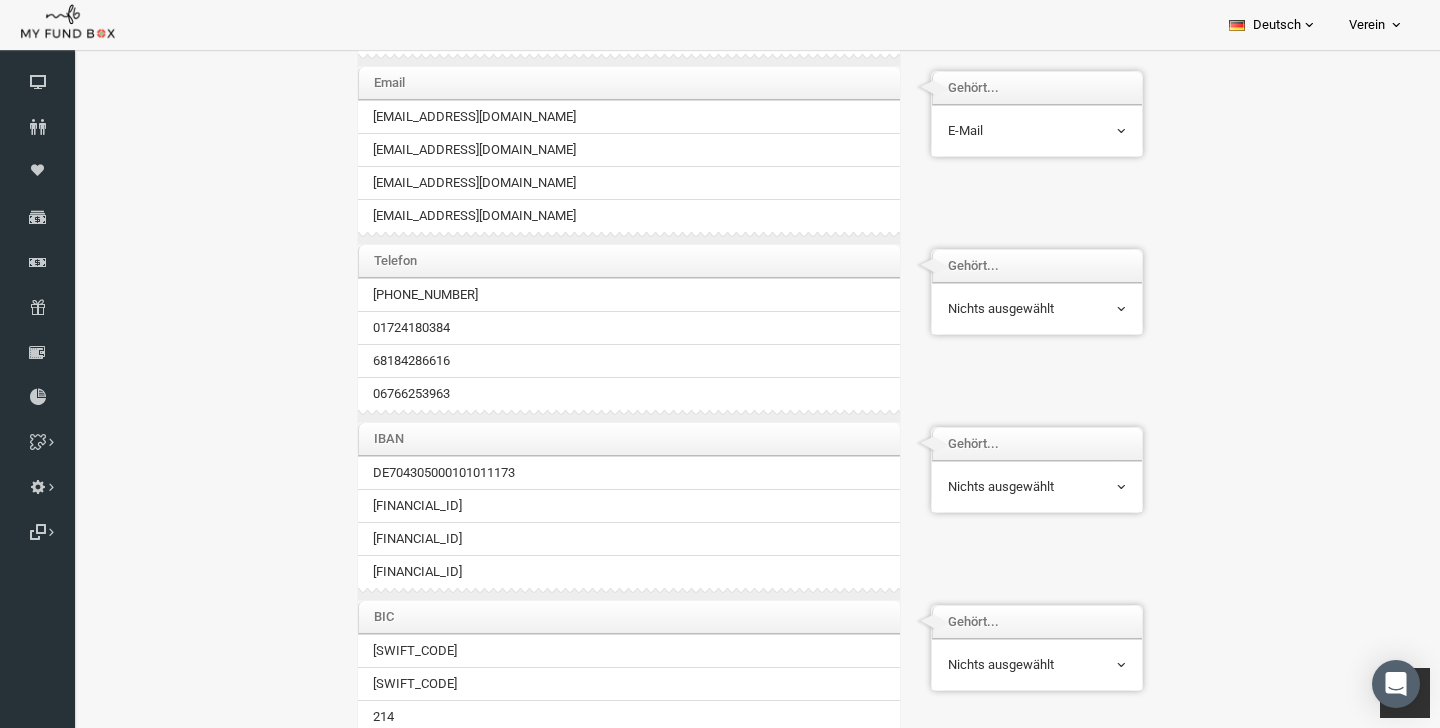 scroll, scrollTop: 430, scrollLeft: 0, axis: vertical 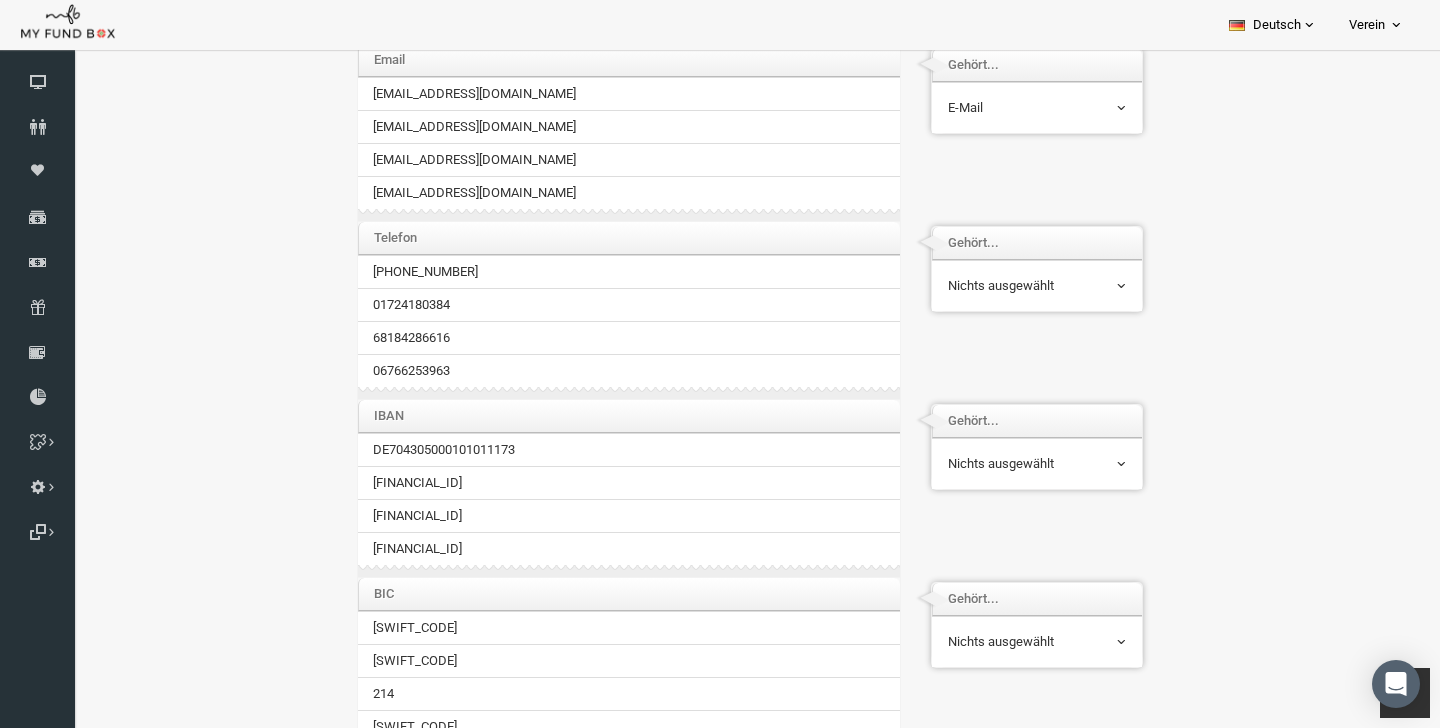 click on "Nichts ausgewählt" at bounding box center [1009, 286] 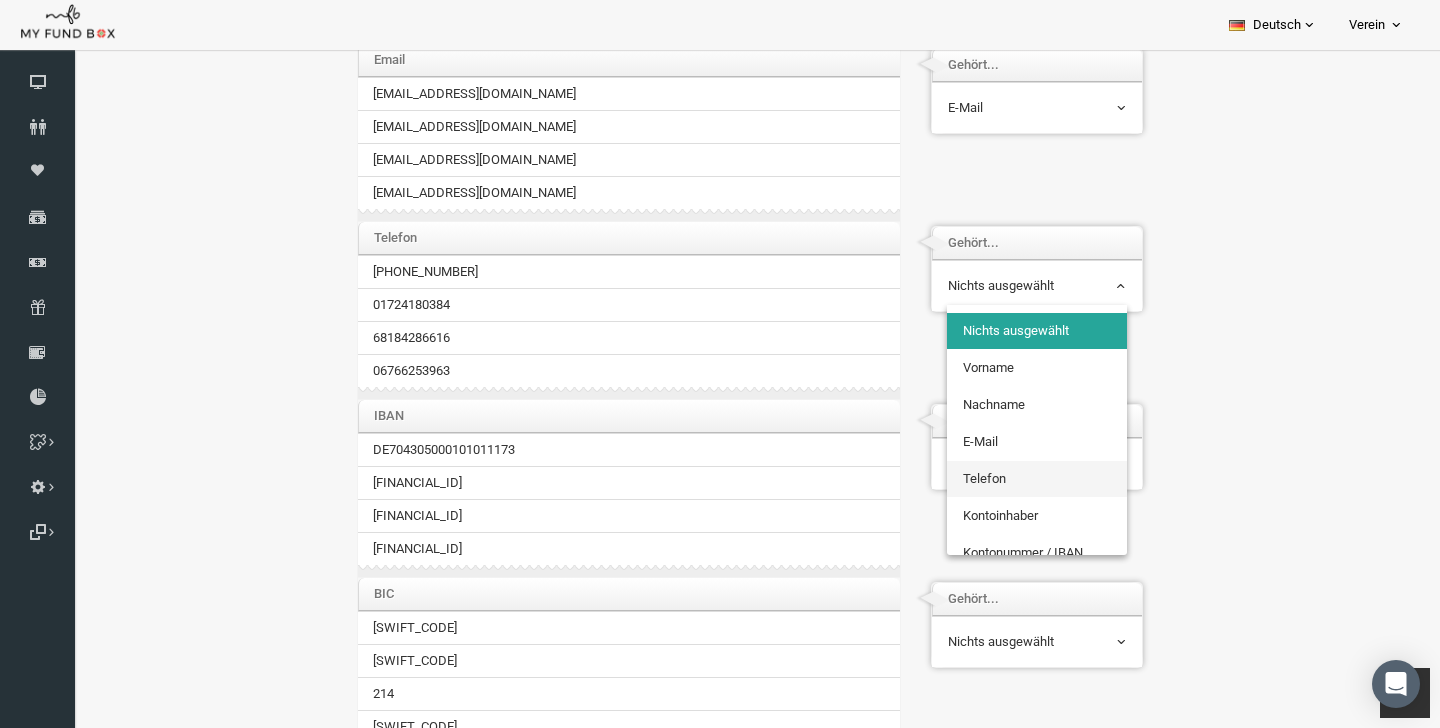 select on "PhoneNr_1" 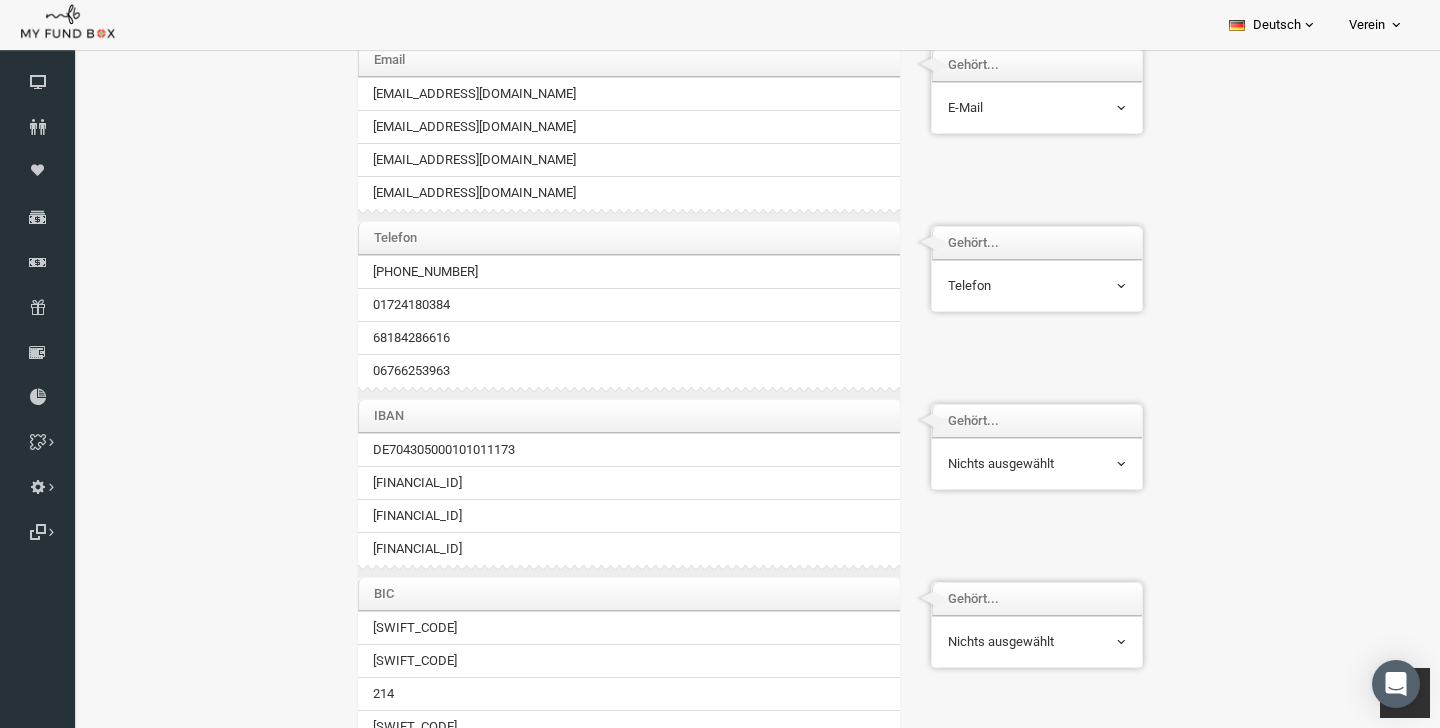 click on "Nichts ausgewählt" at bounding box center (1009, 464) 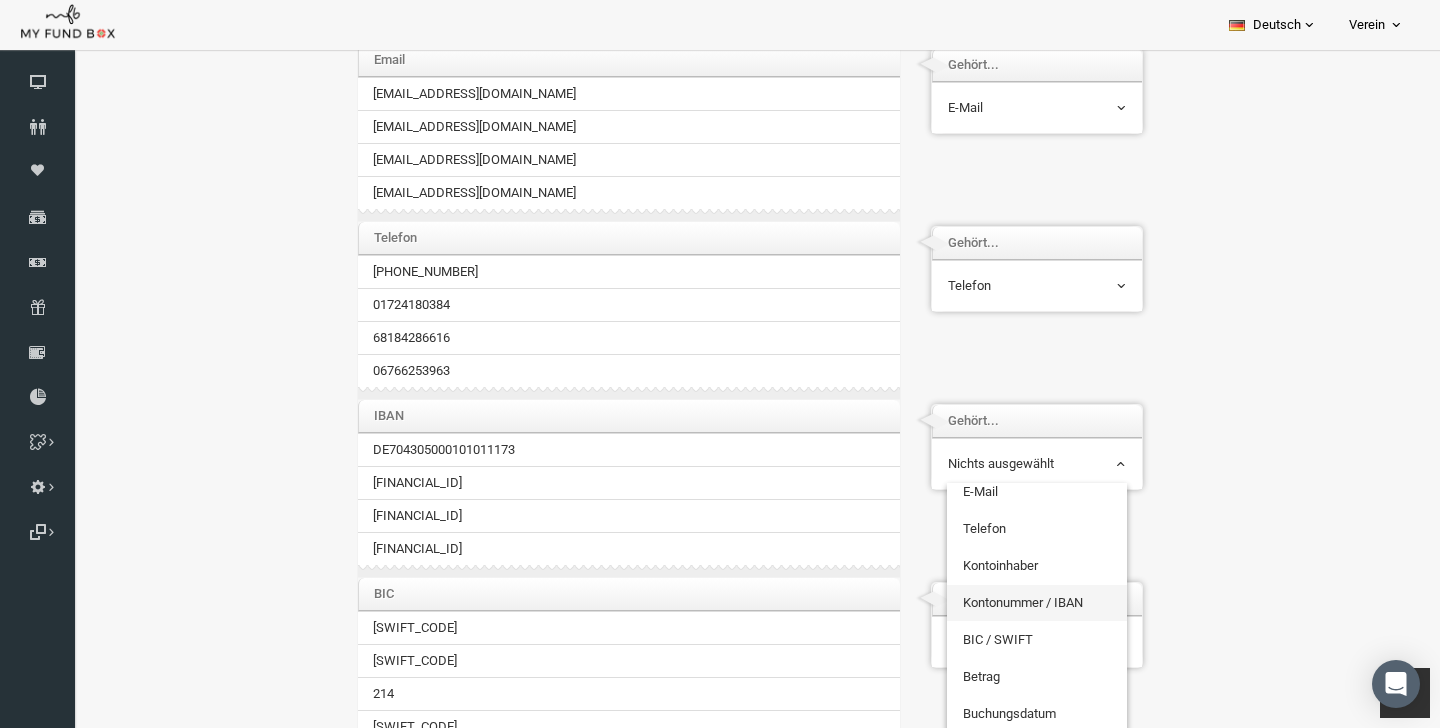 scroll, scrollTop: 129, scrollLeft: 0, axis: vertical 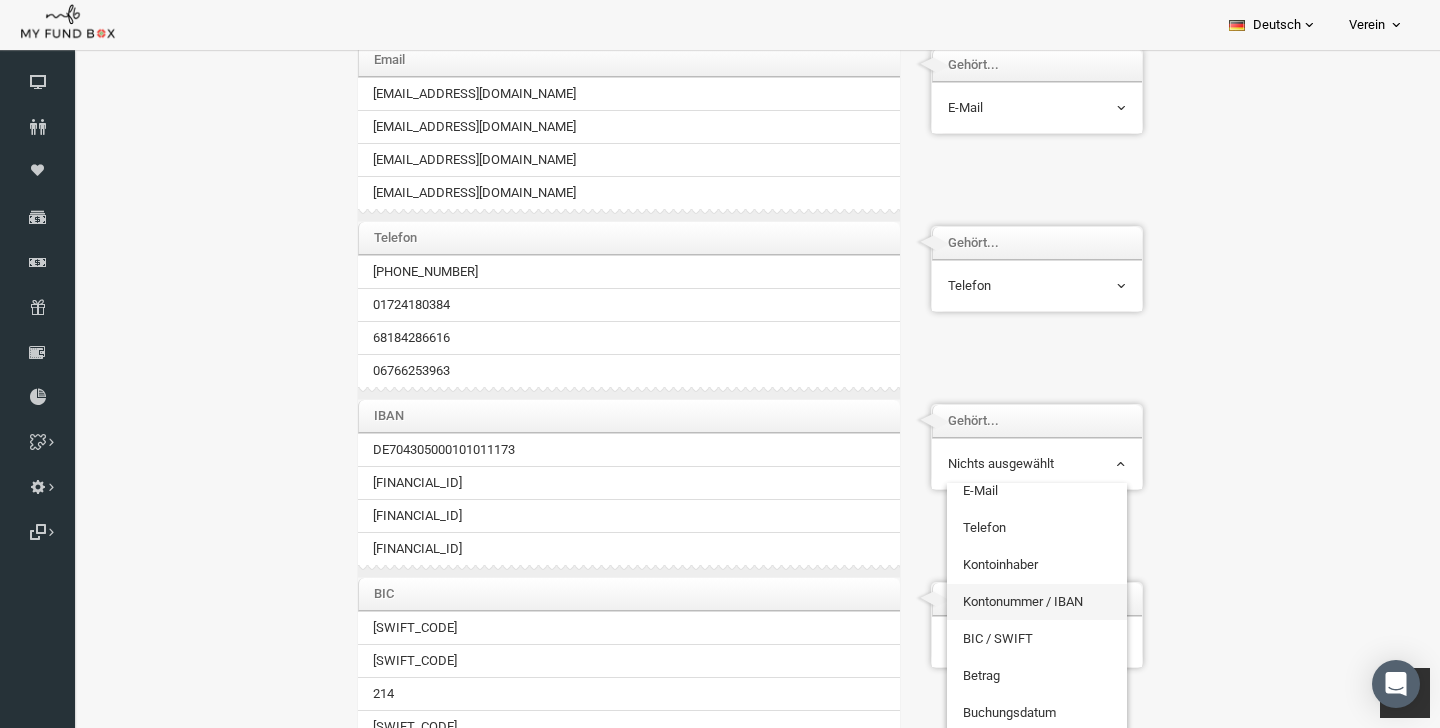 select on "Iban" 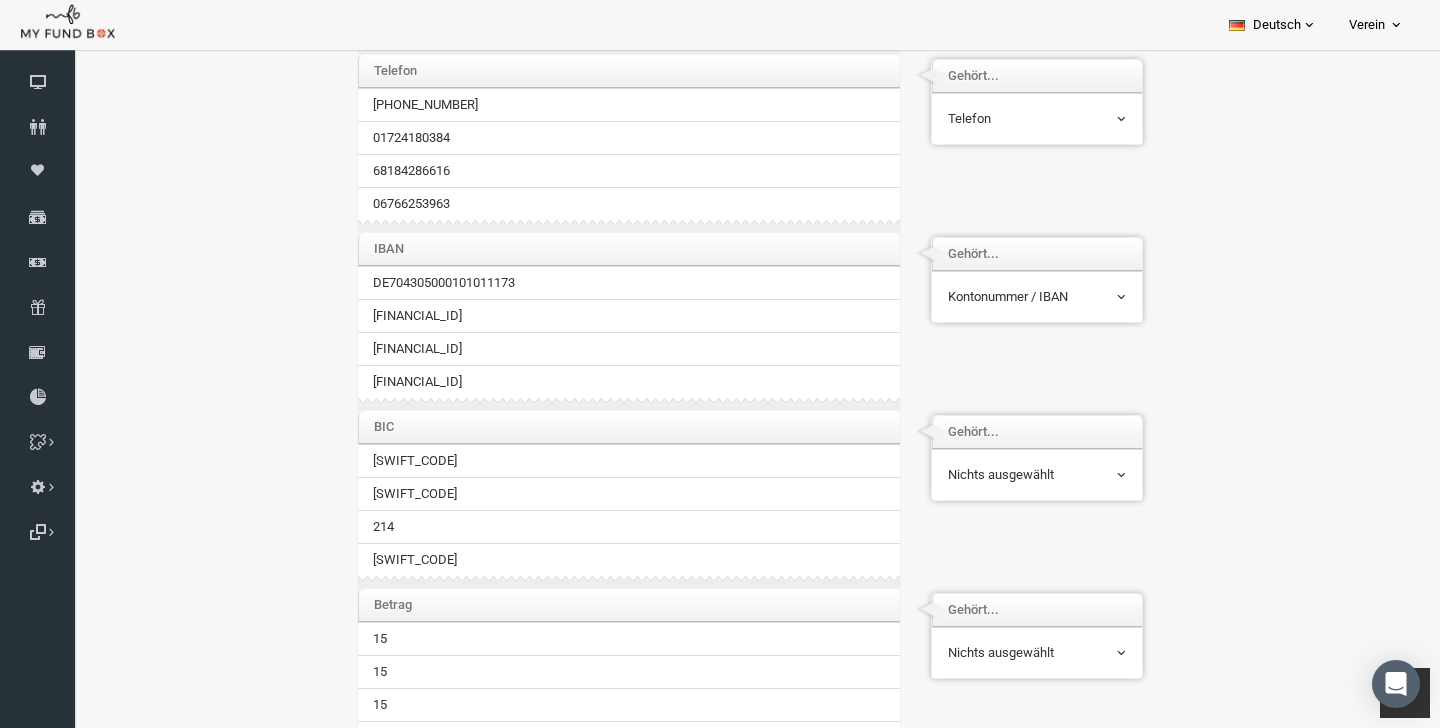scroll, scrollTop: 653, scrollLeft: 0, axis: vertical 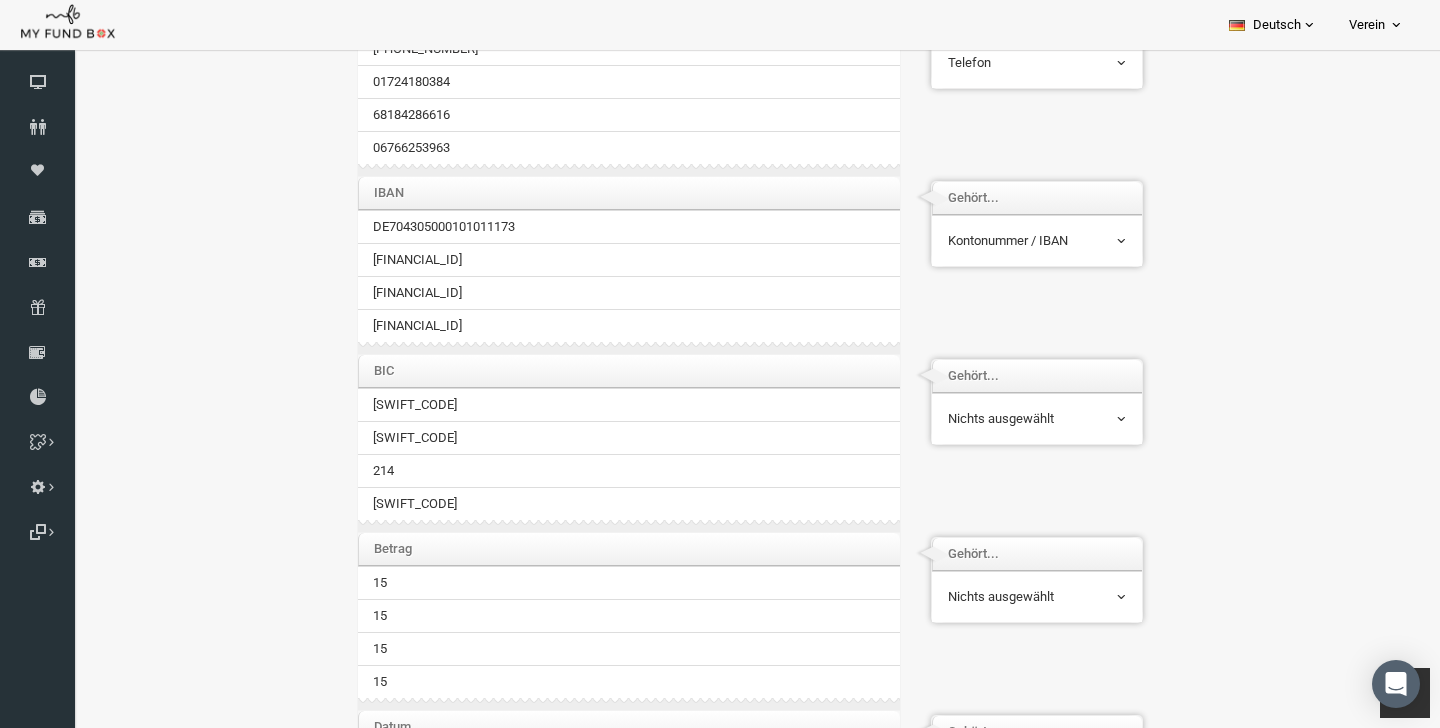 click on "Nichts ausgewählt" at bounding box center [1009, 419] 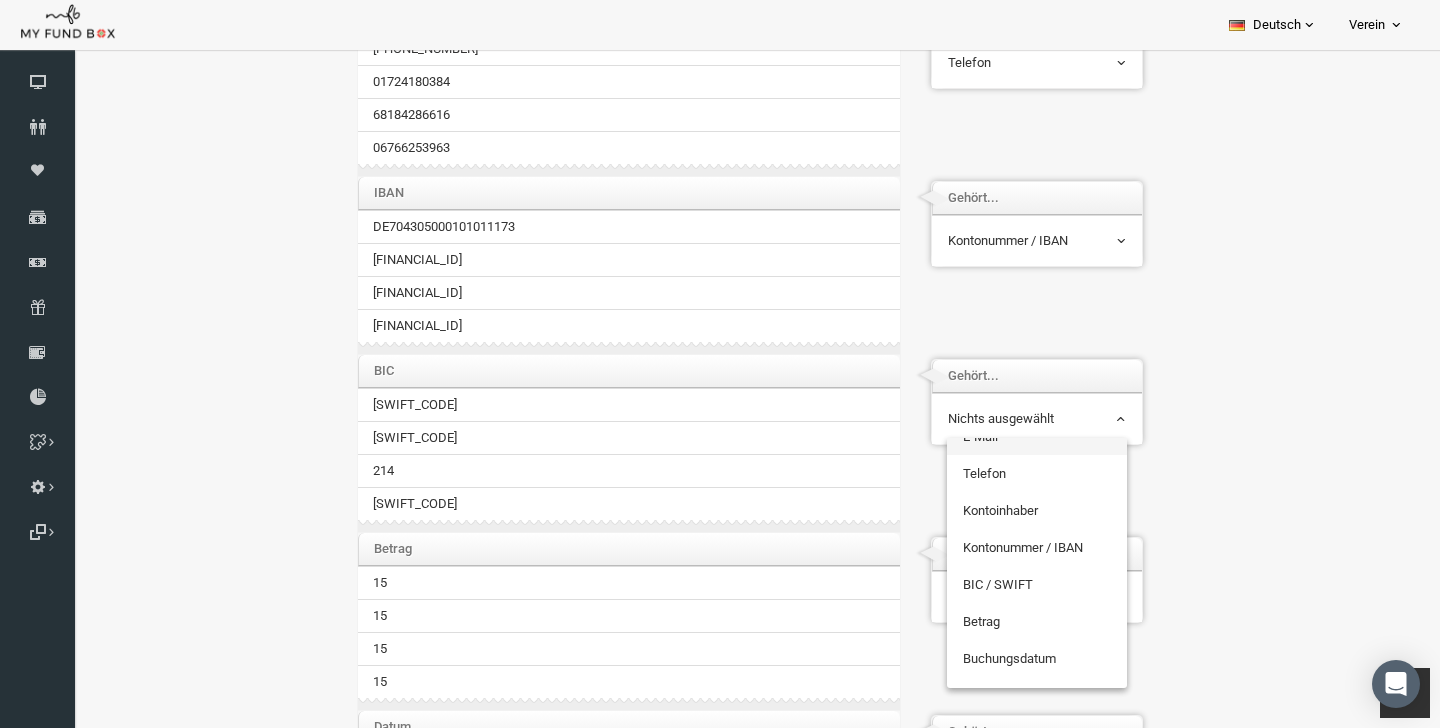 scroll, scrollTop: 148, scrollLeft: 0, axis: vertical 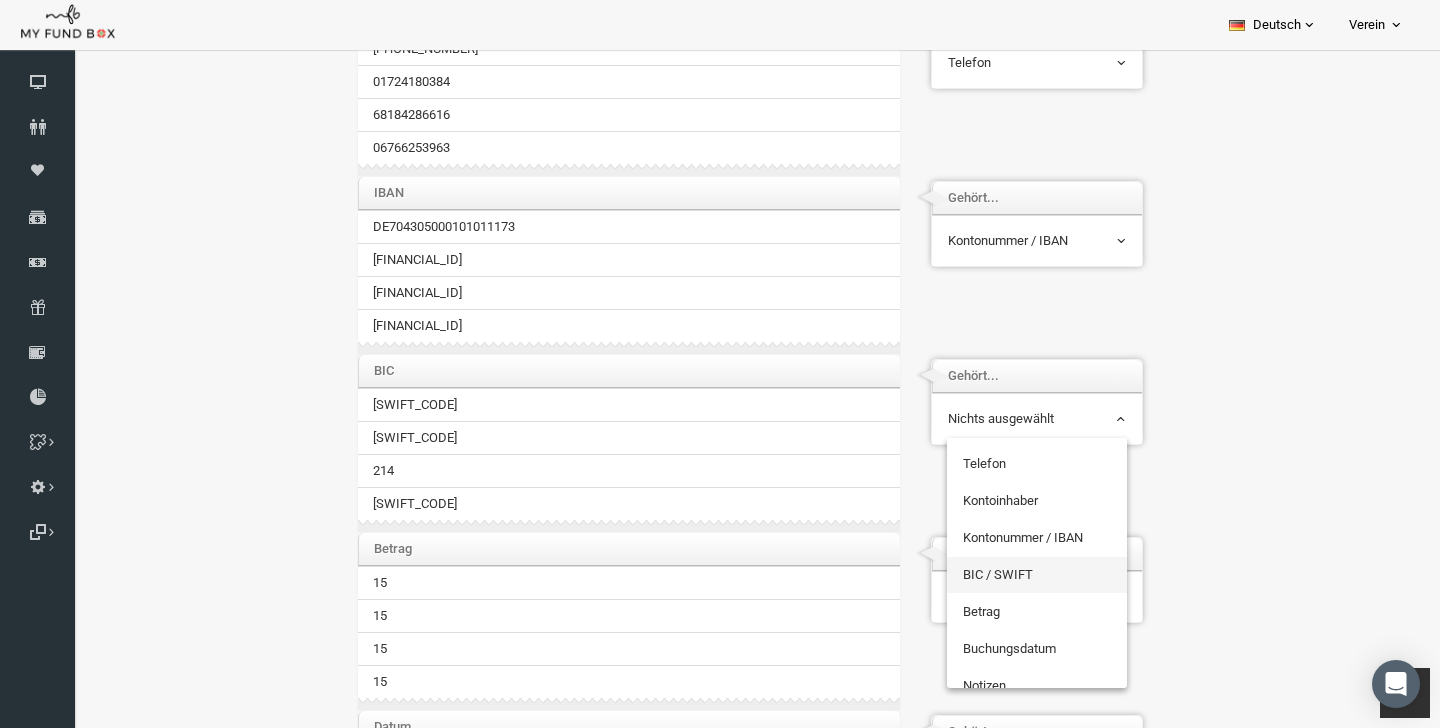 select on "BIC" 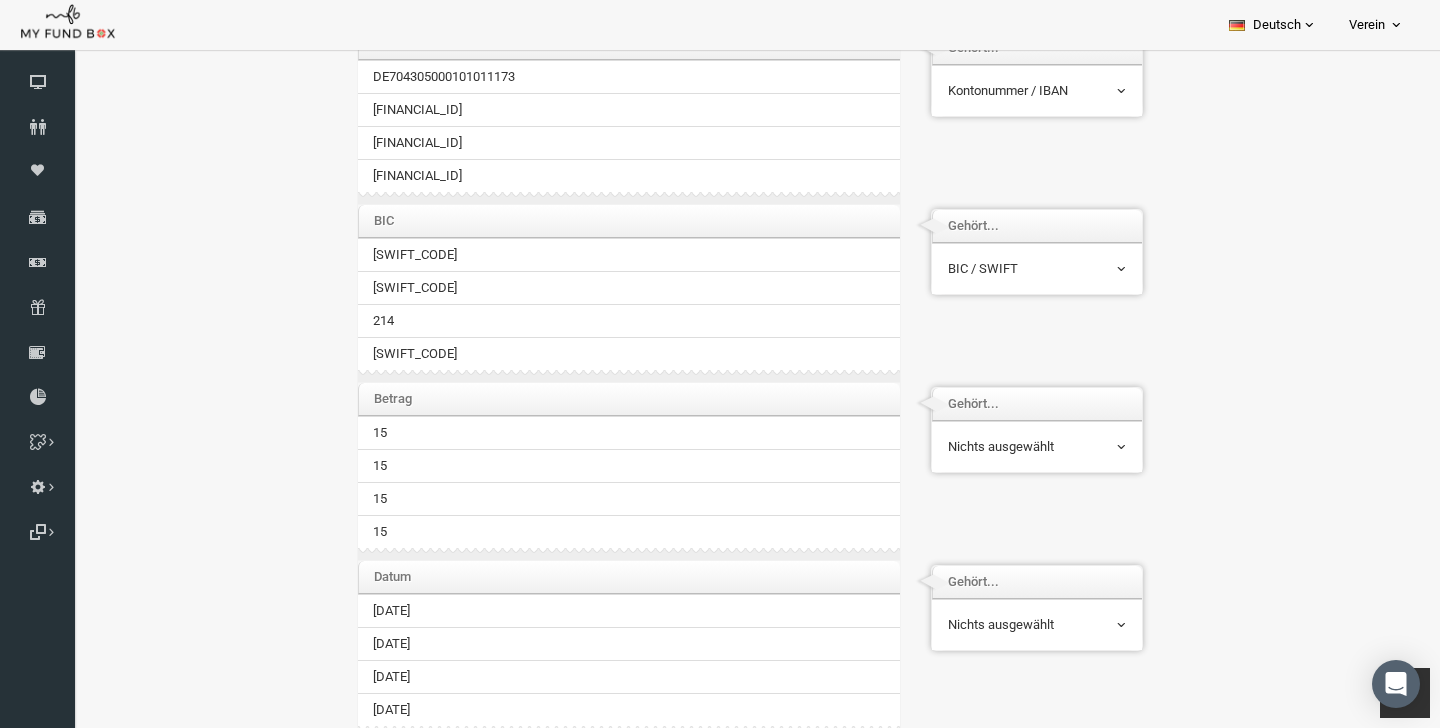 scroll, scrollTop: 816, scrollLeft: 0, axis: vertical 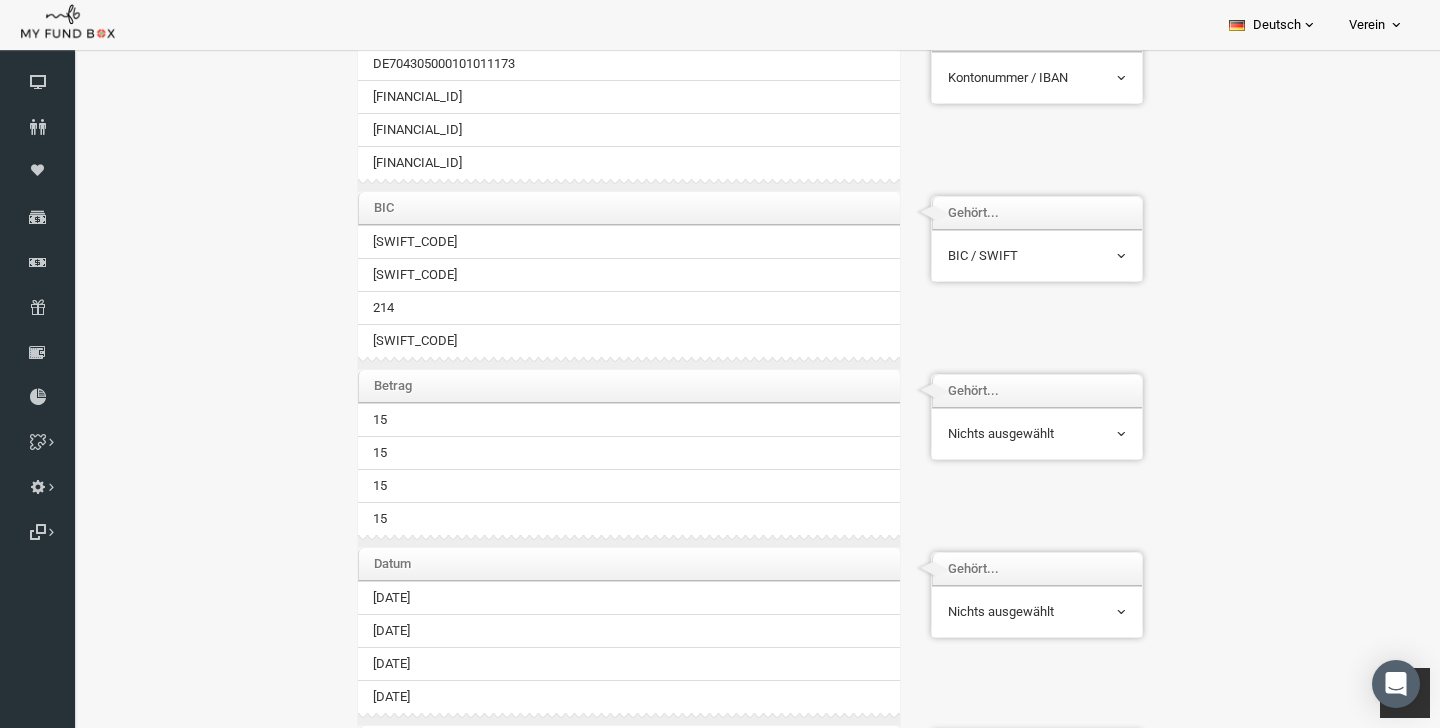 click on "Nichts ausgewählt" at bounding box center [1009, 434] 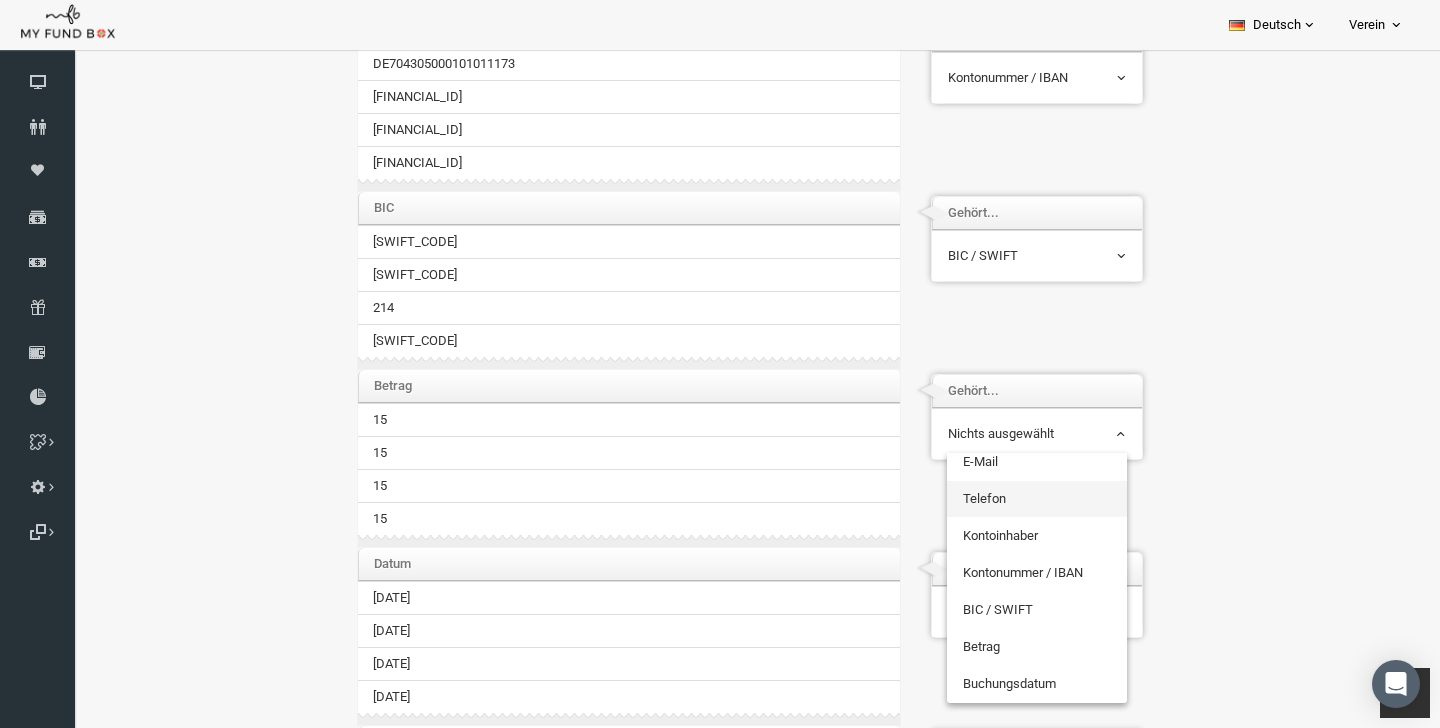 scroll, scrollTop: 141, scrollLeft: 0, axis: vertical 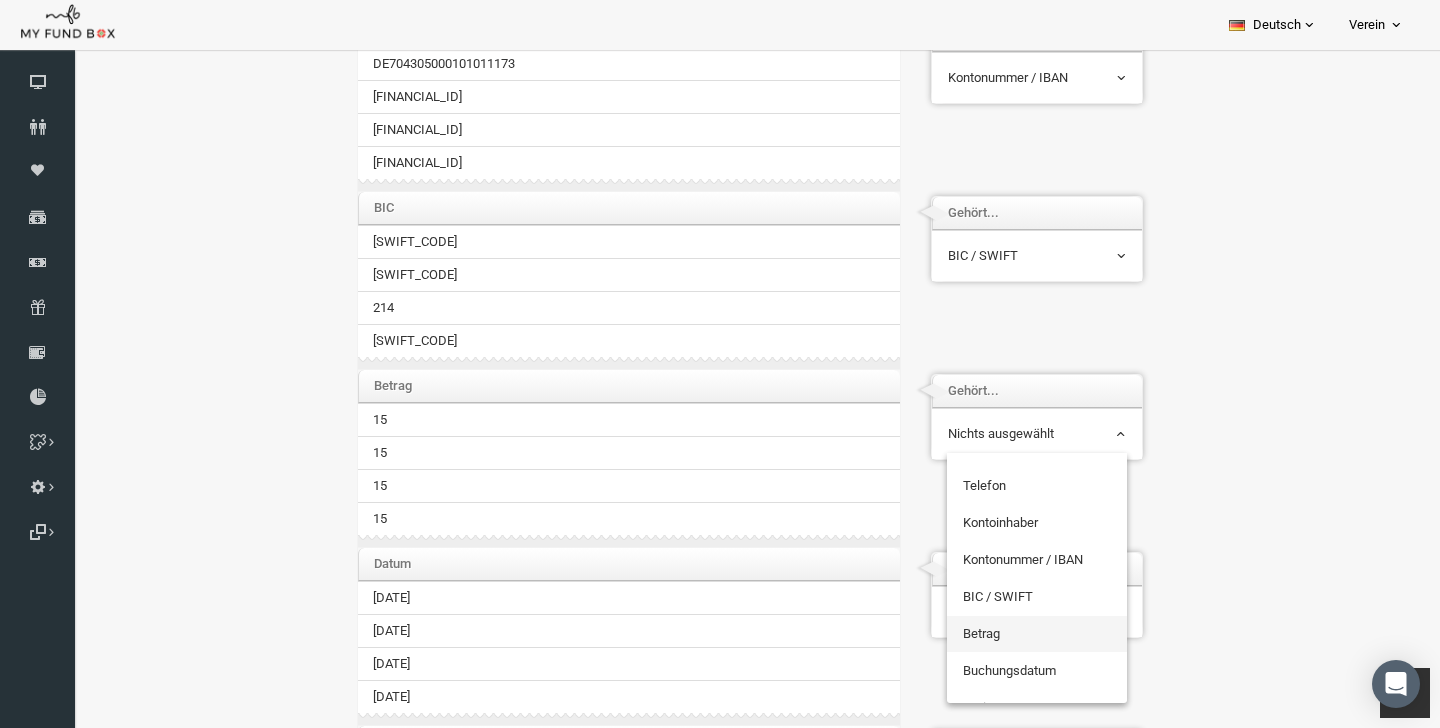 select on "Amount" 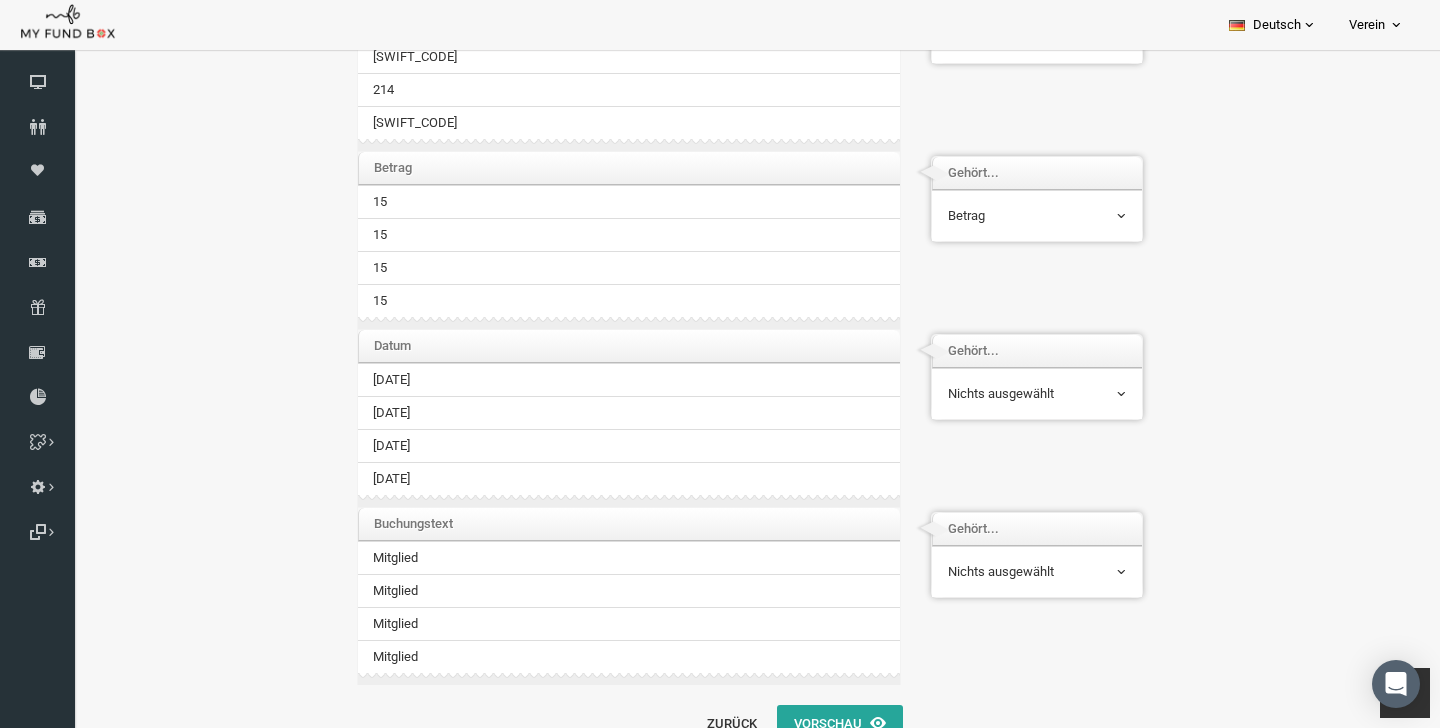 scroll, scrollTop: 1050, scrollLeft: 0, axis: vertical 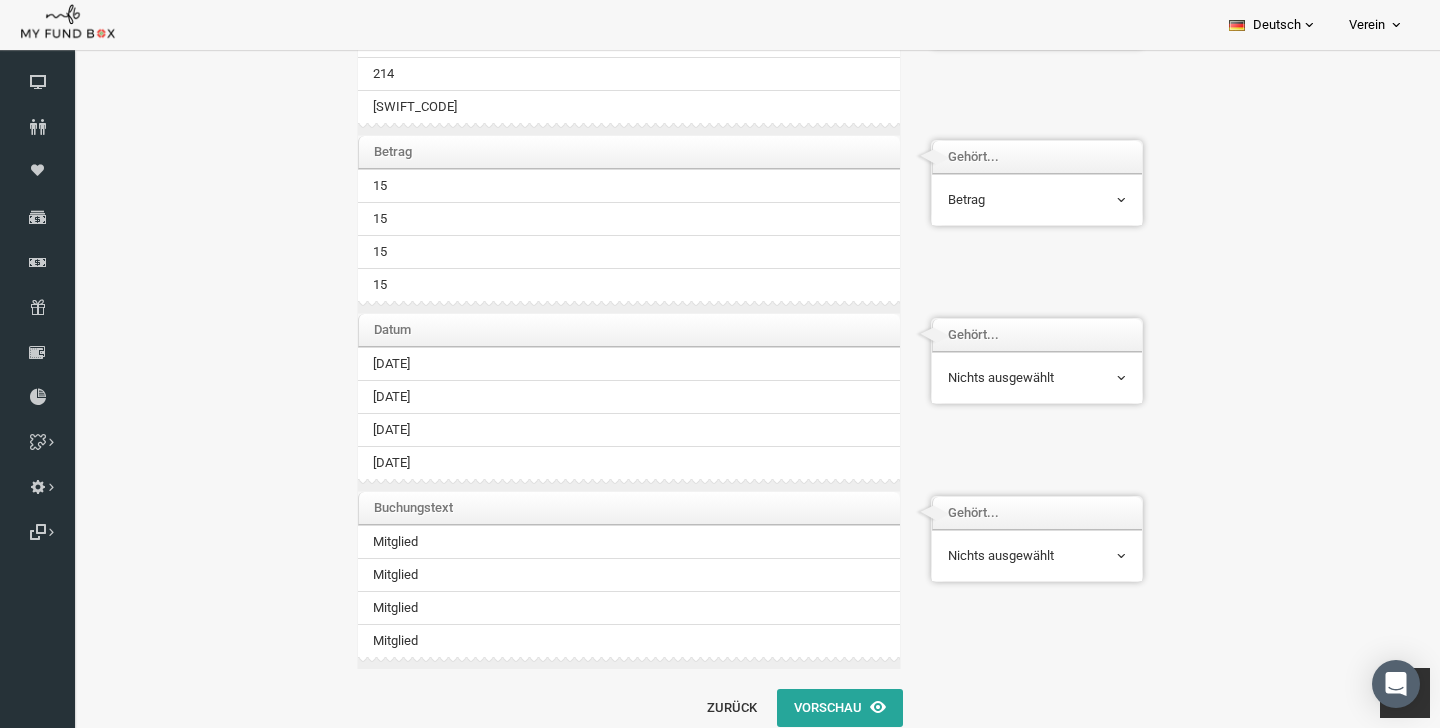 click on "Nichts ausgewählt" at bounding box center [1009, 378] 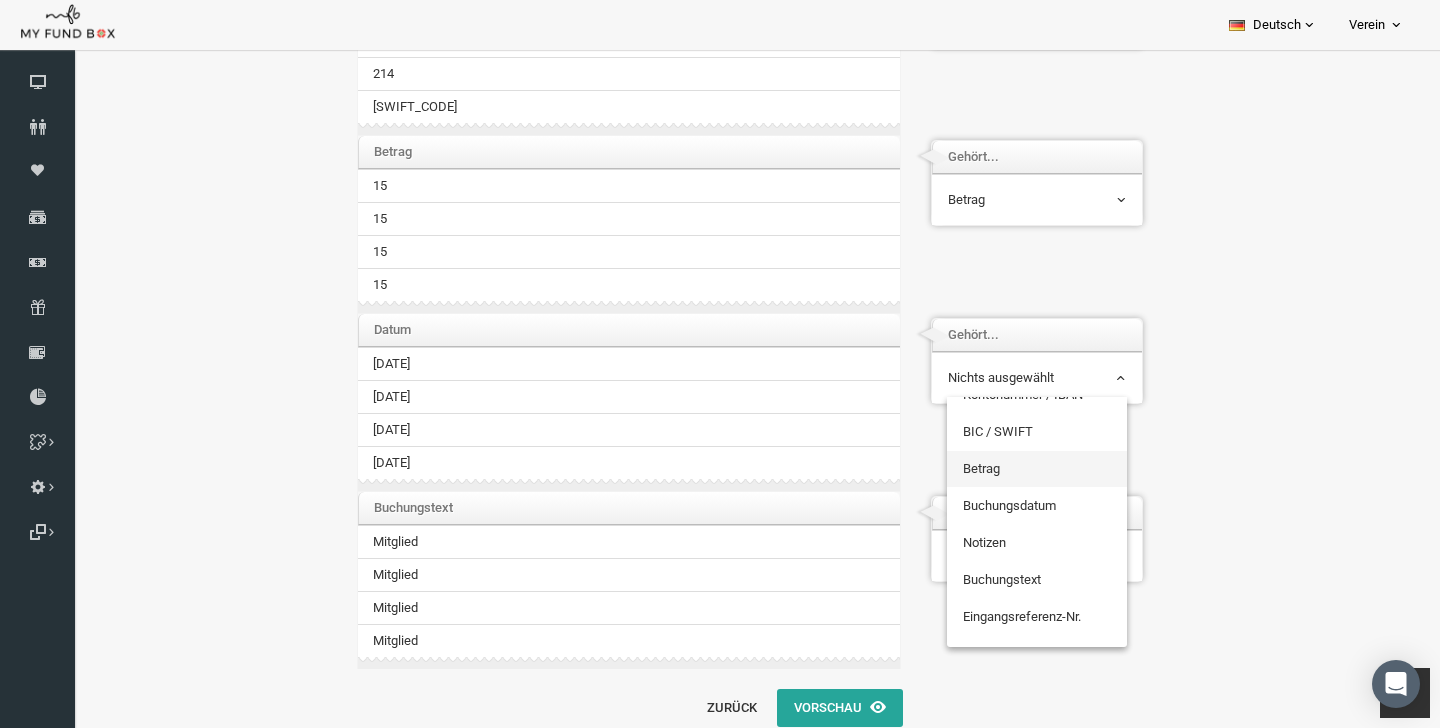 scroll, scrollTop: 252, scrollLeft: 0, axis: vertical 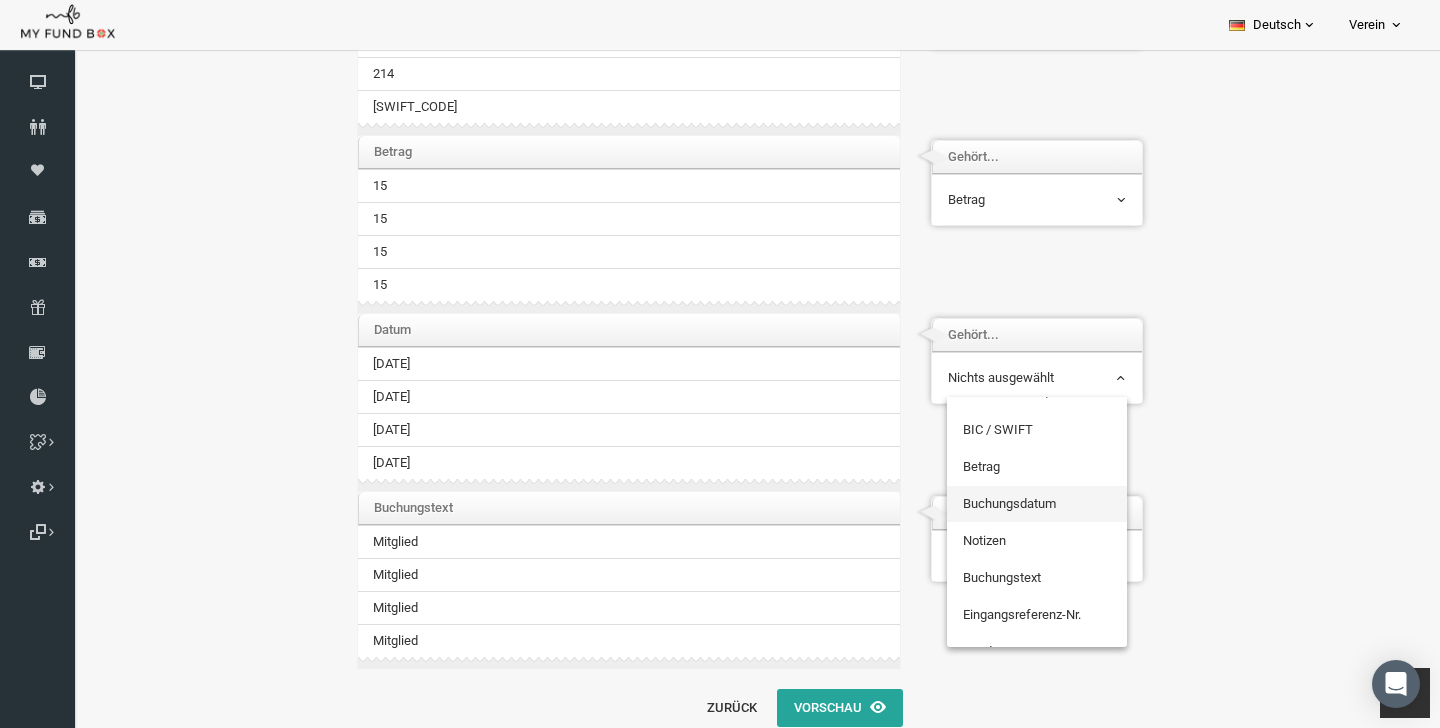 select on "TrDate" 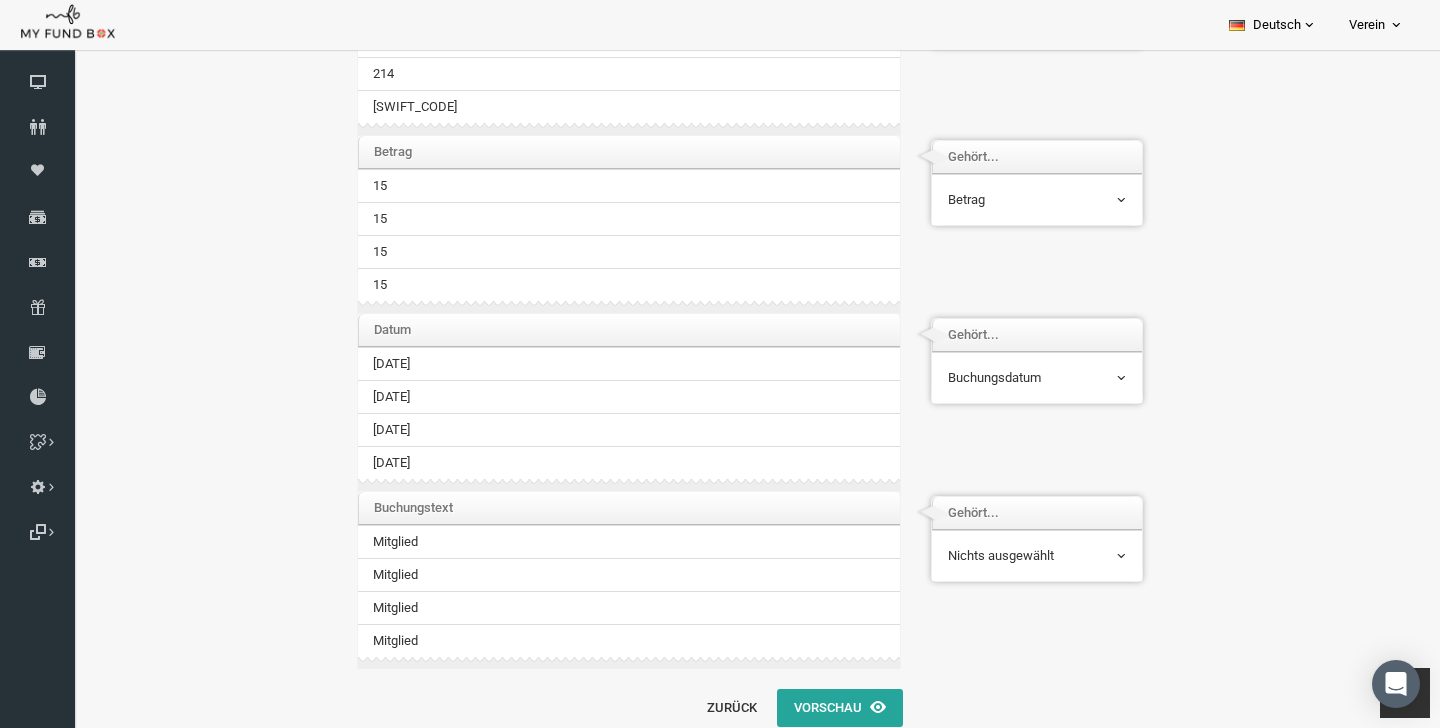 scroll, scrollTop: 1064, scrollLeft: 0, axis: vertical 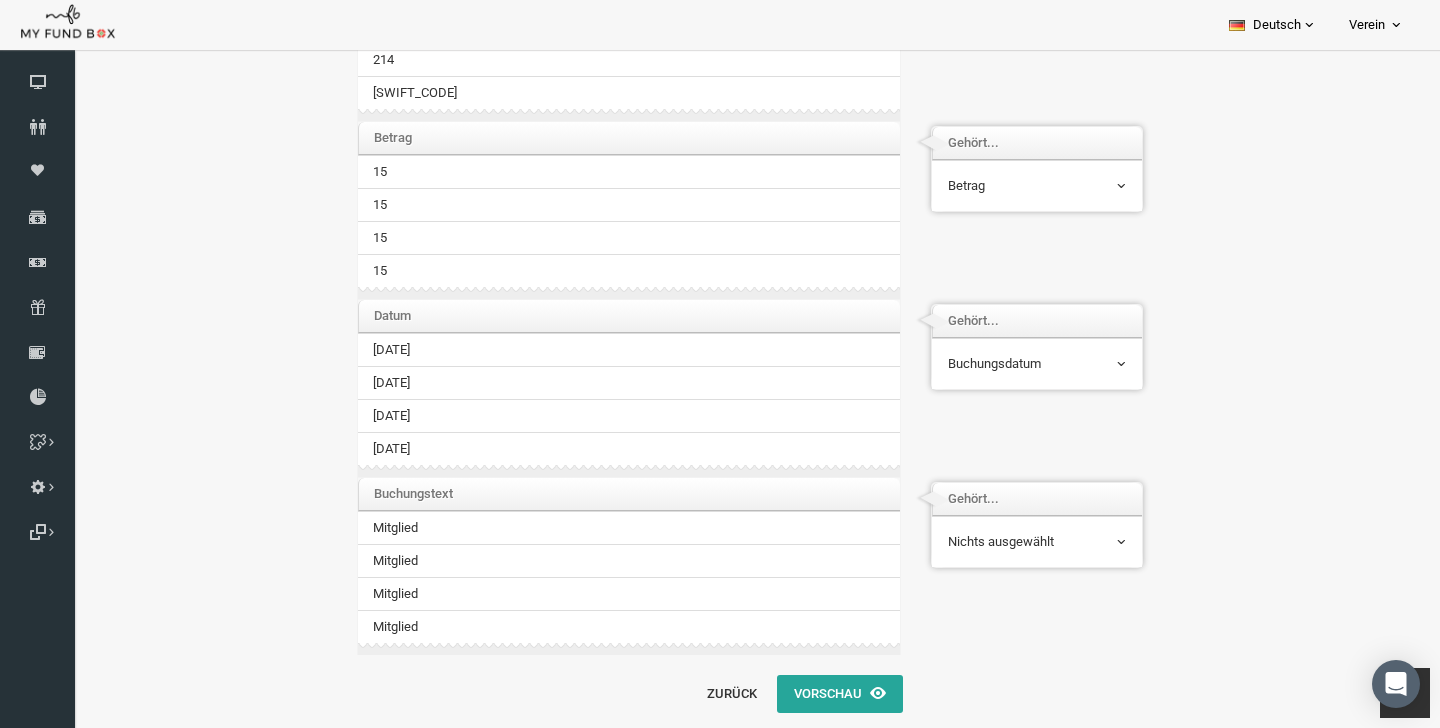 click on "Nichts ausgewählt" at bounding box center [1009, 542] 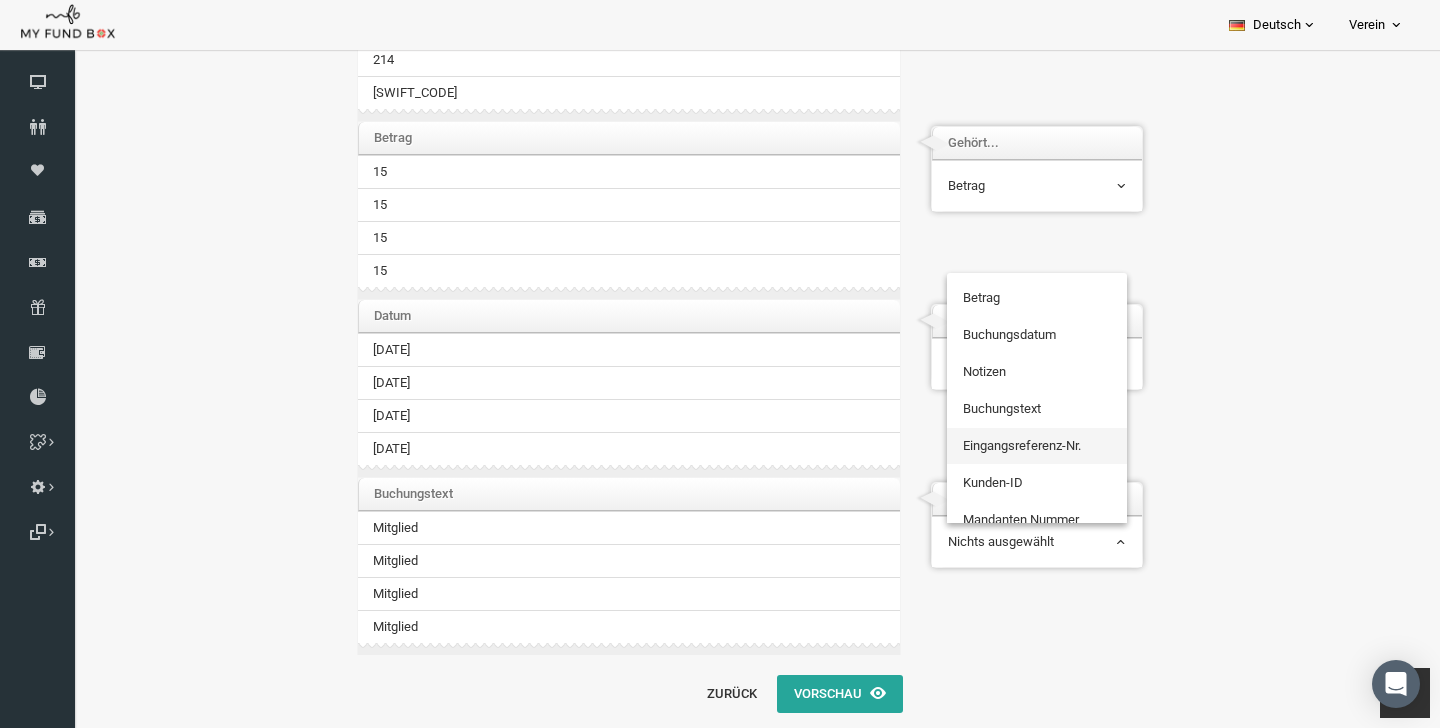 scroll, scrollTop: 306, scrollLeft: 0, axis: vertical 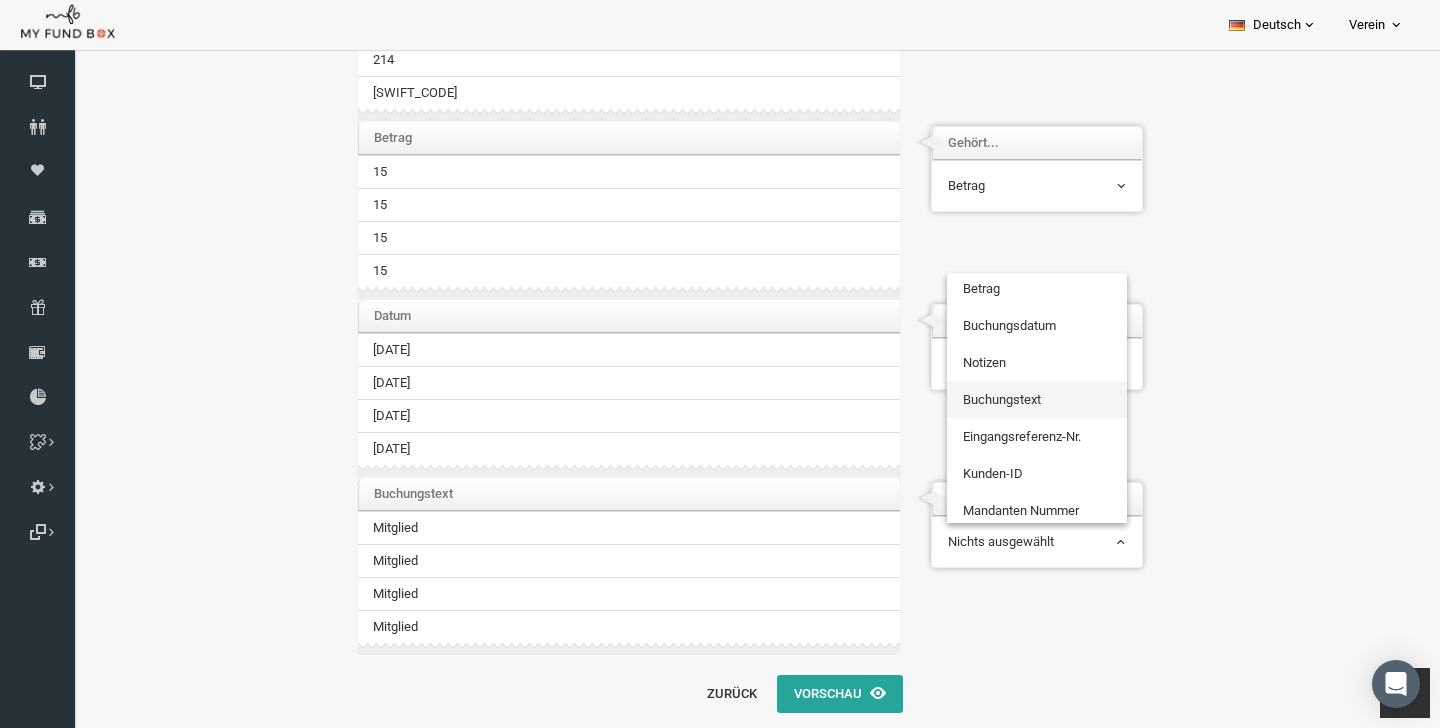 select on "TrCode" 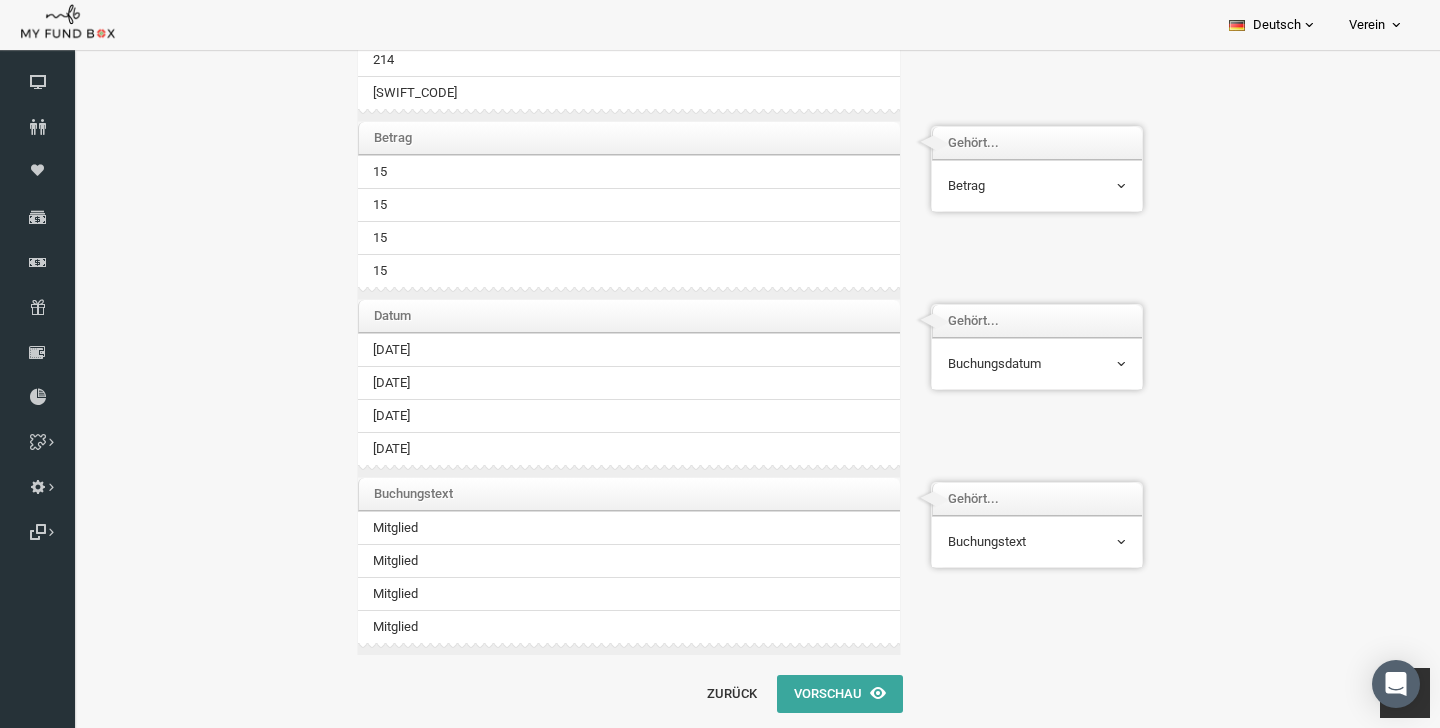 click on "Vorschau" at bounding box center (812, 694) 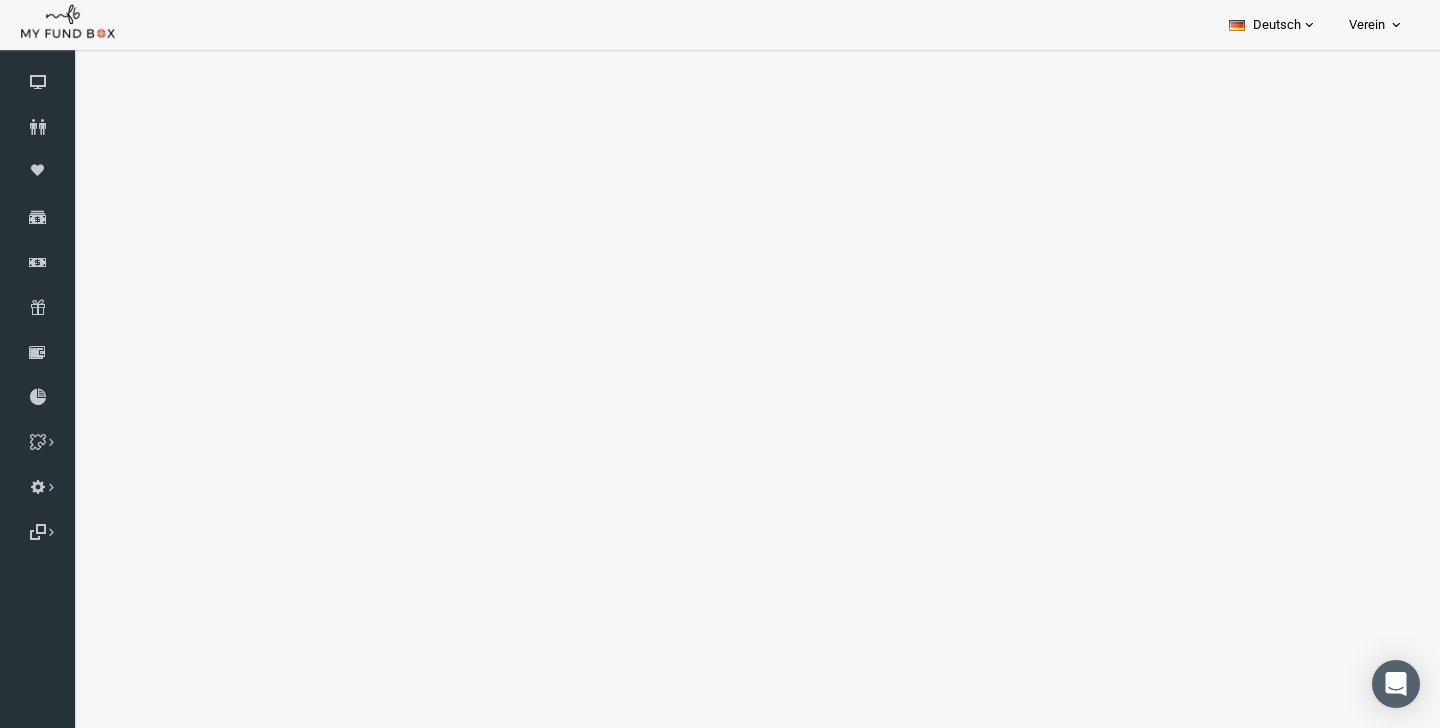 scroll, scrollTop: 50, scrollLeft: 0, axis: vertical 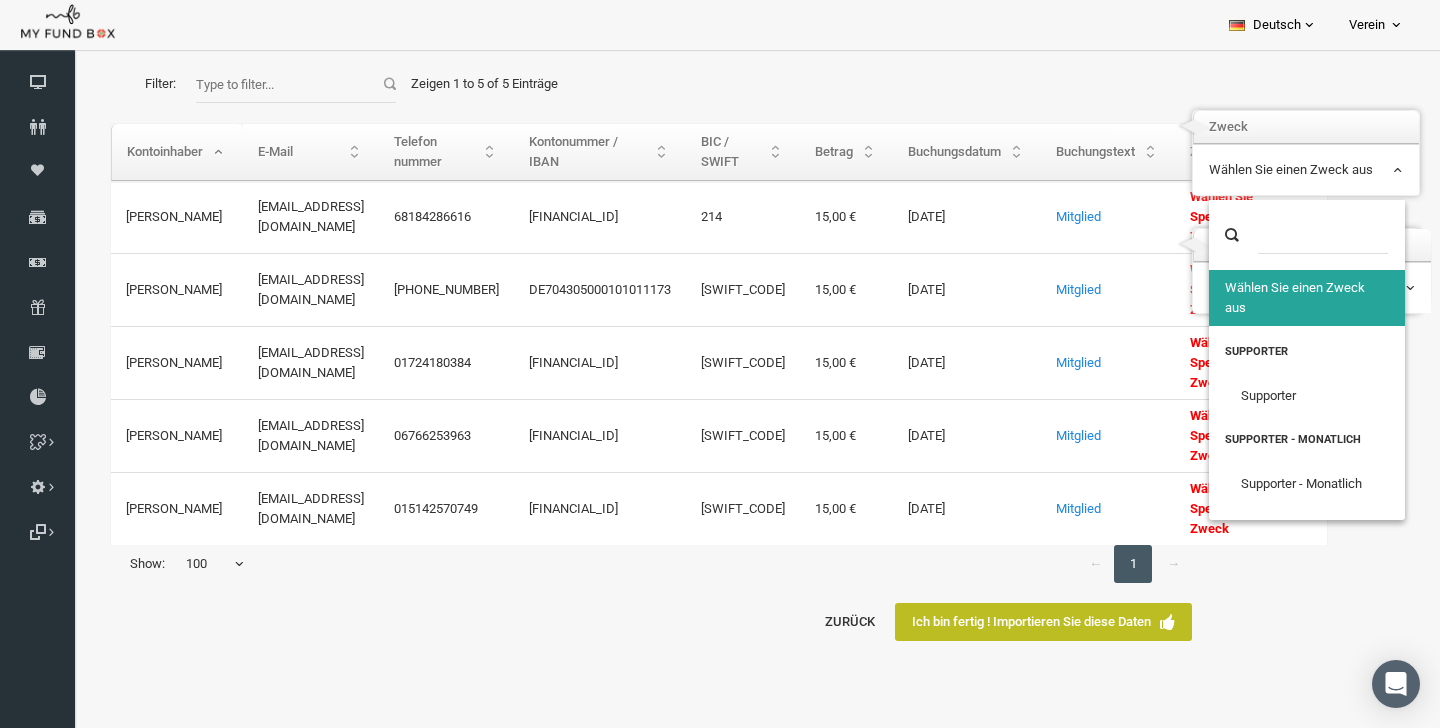 click on "Wählen Sie einen Zweck aus" at bounding box center (1278, 170) 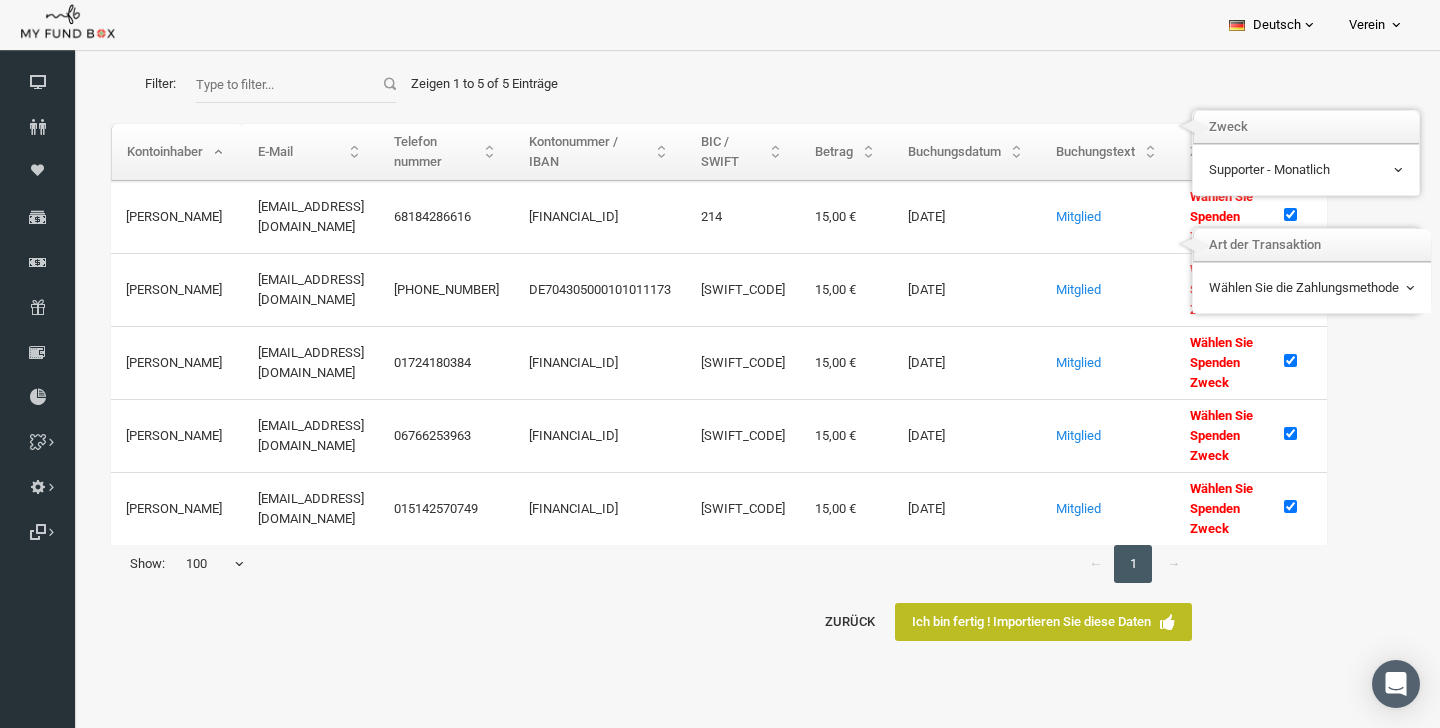 select on "0" 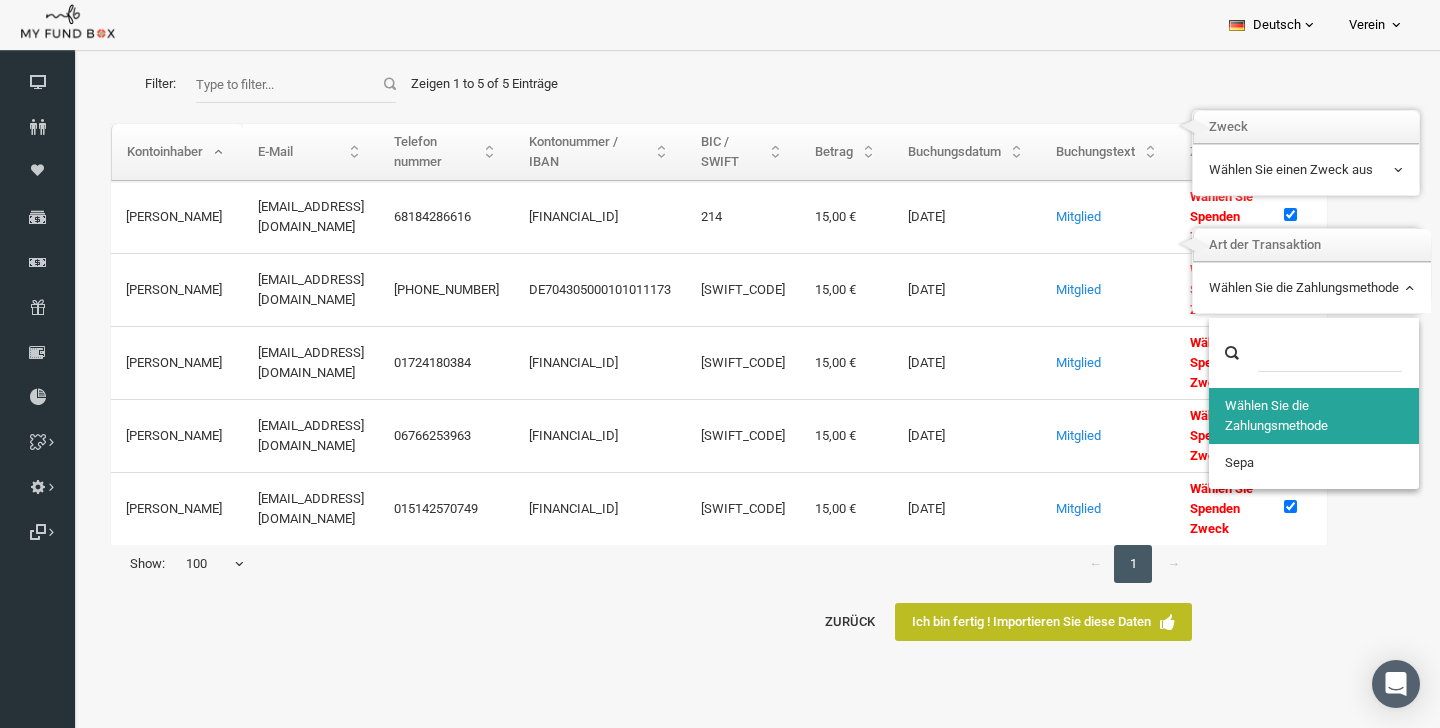 click on "Filter:   Zeigen 1 to 5 of 5 Einträge
Kontoinhaber E-Mail Telefon nummer Name Kontonummer / IBAN BIC / SWIFT Betrag Transaktionsgebühr Buchungsdatum Kunden-ID Mandanten Nummer Transaktionscode Zahlungsart Notizen Zahlungsstatus Eingangsreferenz-Nr Buchungstext Zweck
Alaa Hussein
ms.alaa995@yahoo.com
68184286616
Alaa Hussein
AT382011185156373200
214
15,00 €
06.07.2025" at bounding box center [742, 324] 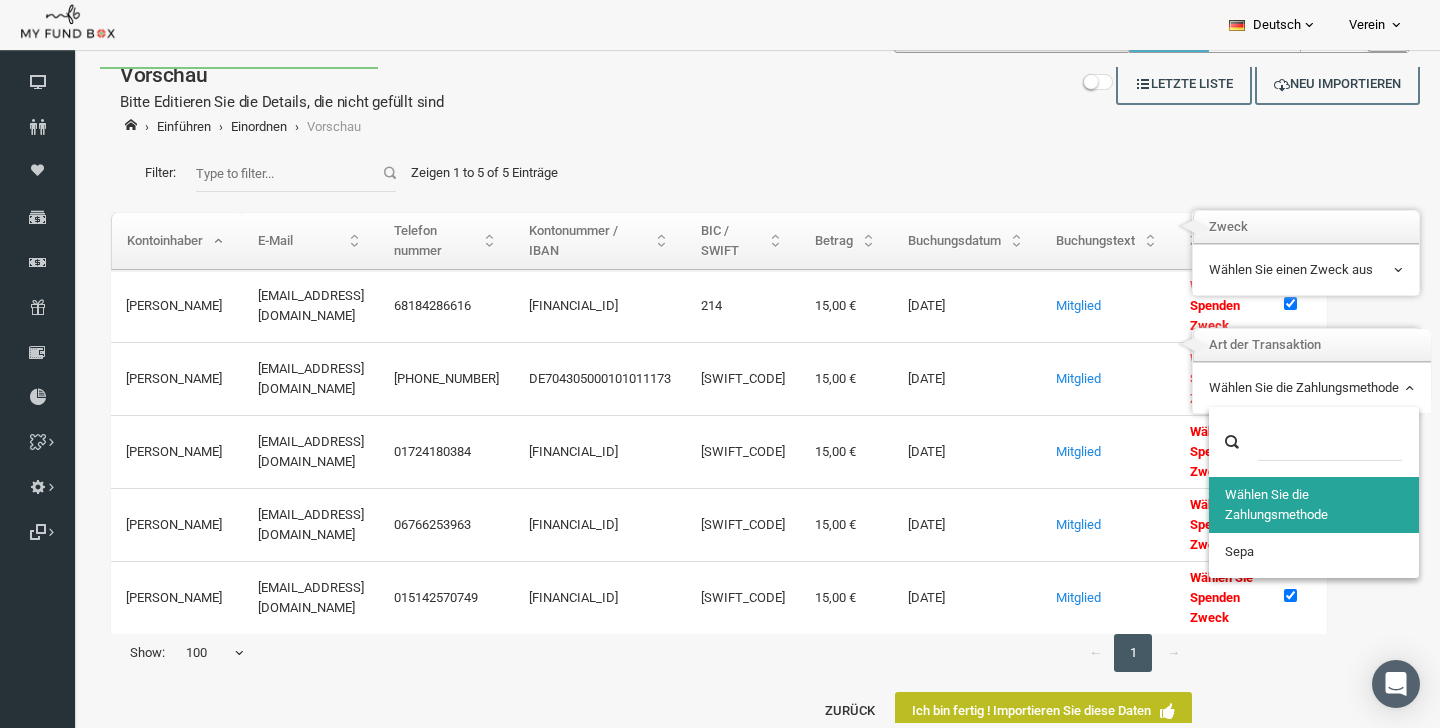 scroll, scrollTop: 0, scrollLeft: 0, axis: both 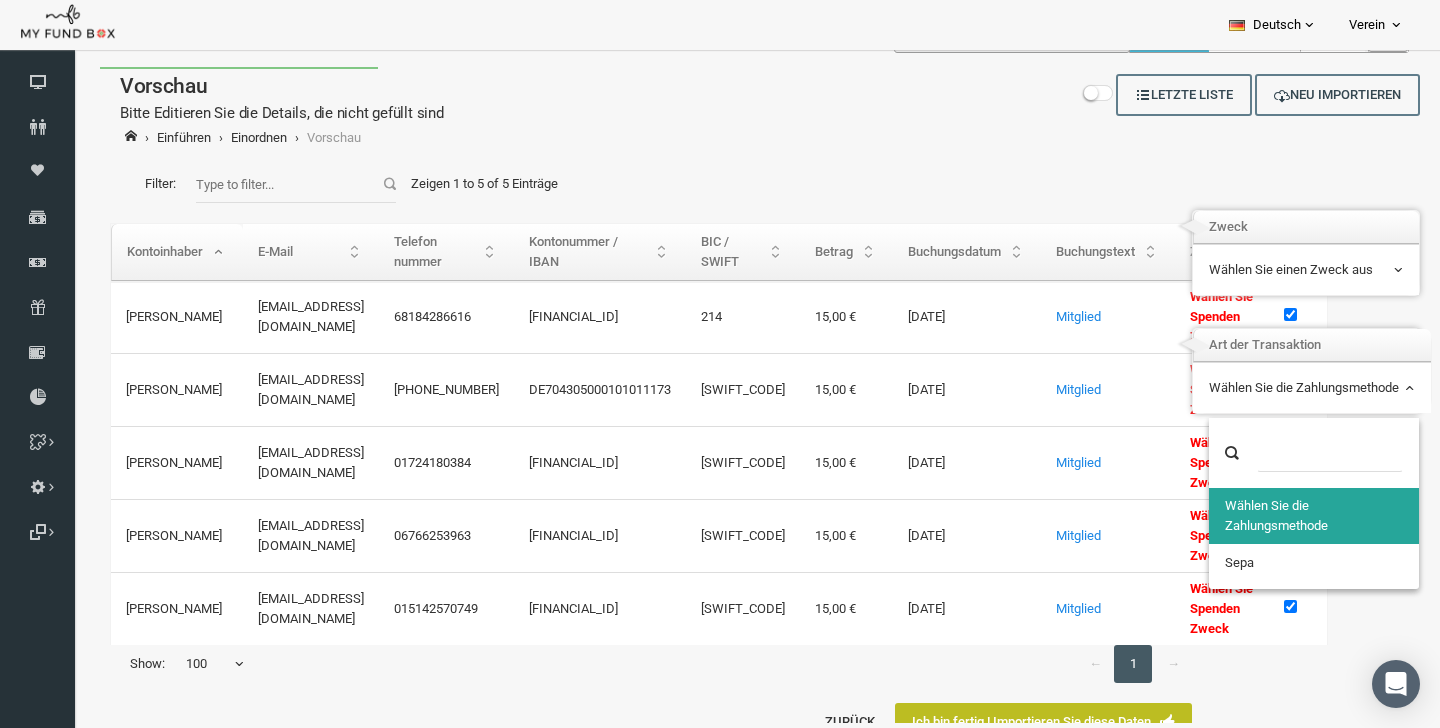 select on "100" 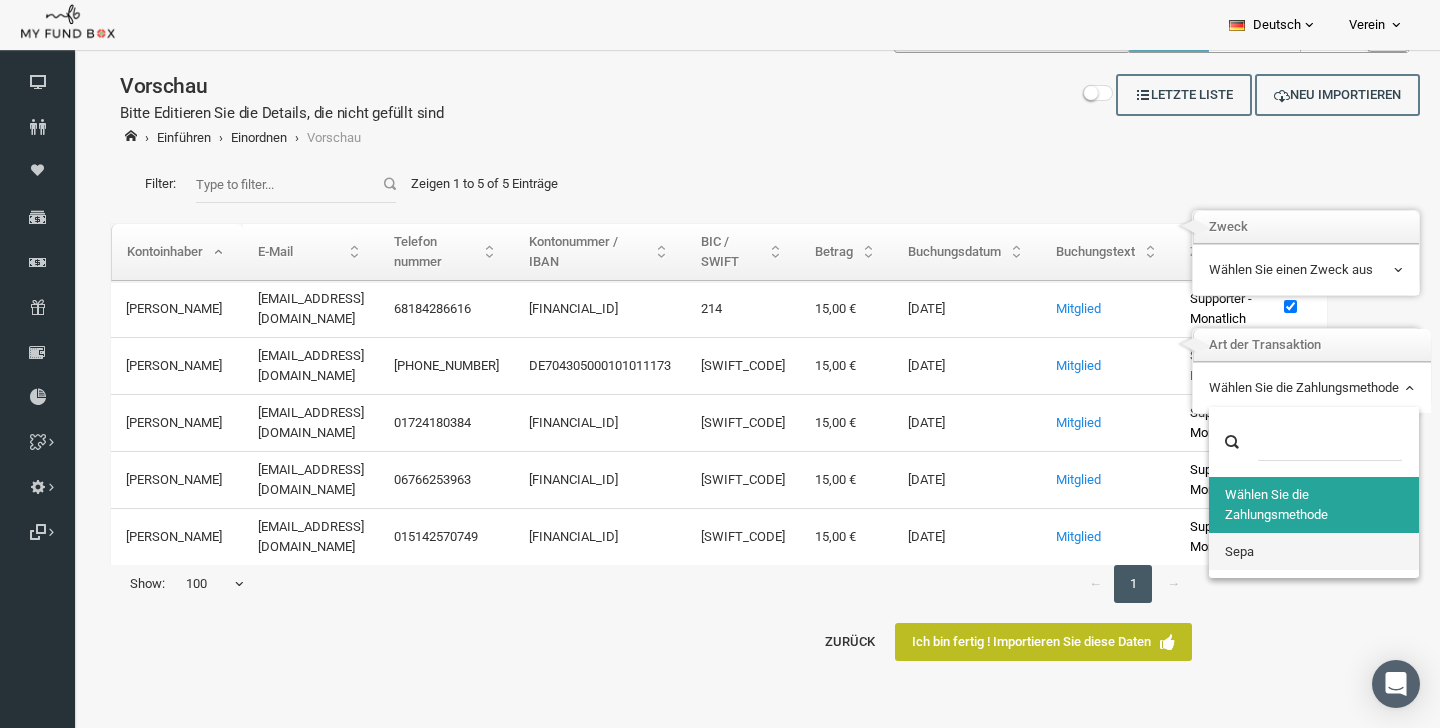 select on "3804" 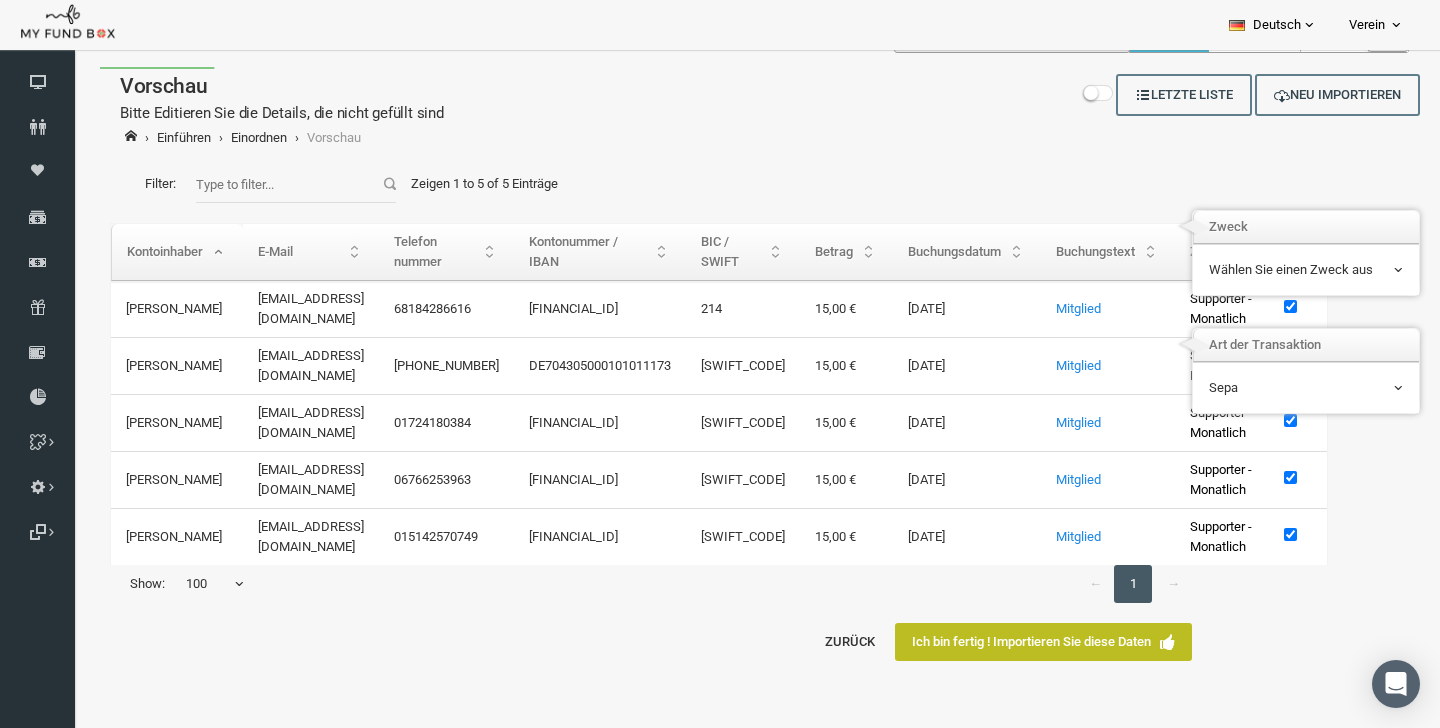 scroll, scrollTop: 28, scrollLeft: 0, axis: vertical 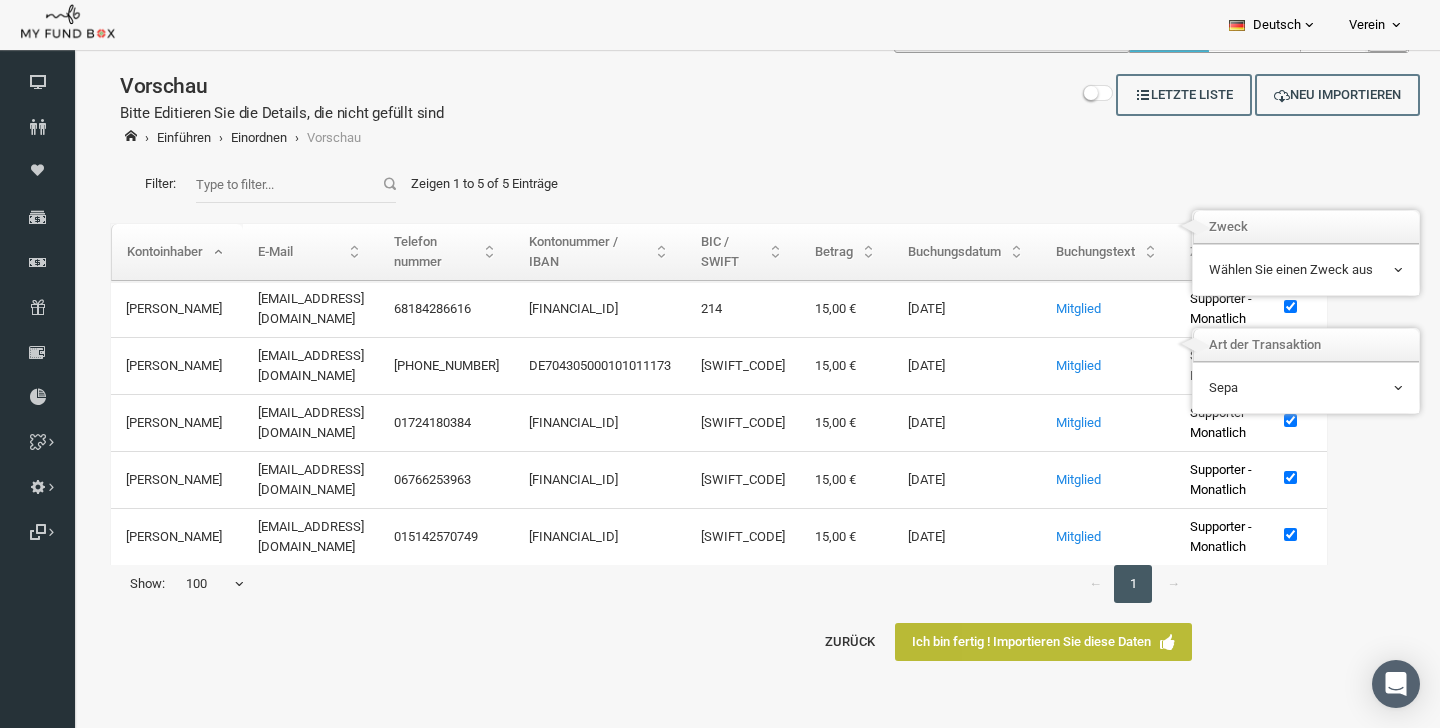 click on "Ich bin fertig ! Importieren Sie diese Daten" at bounding box center [1015, 642] 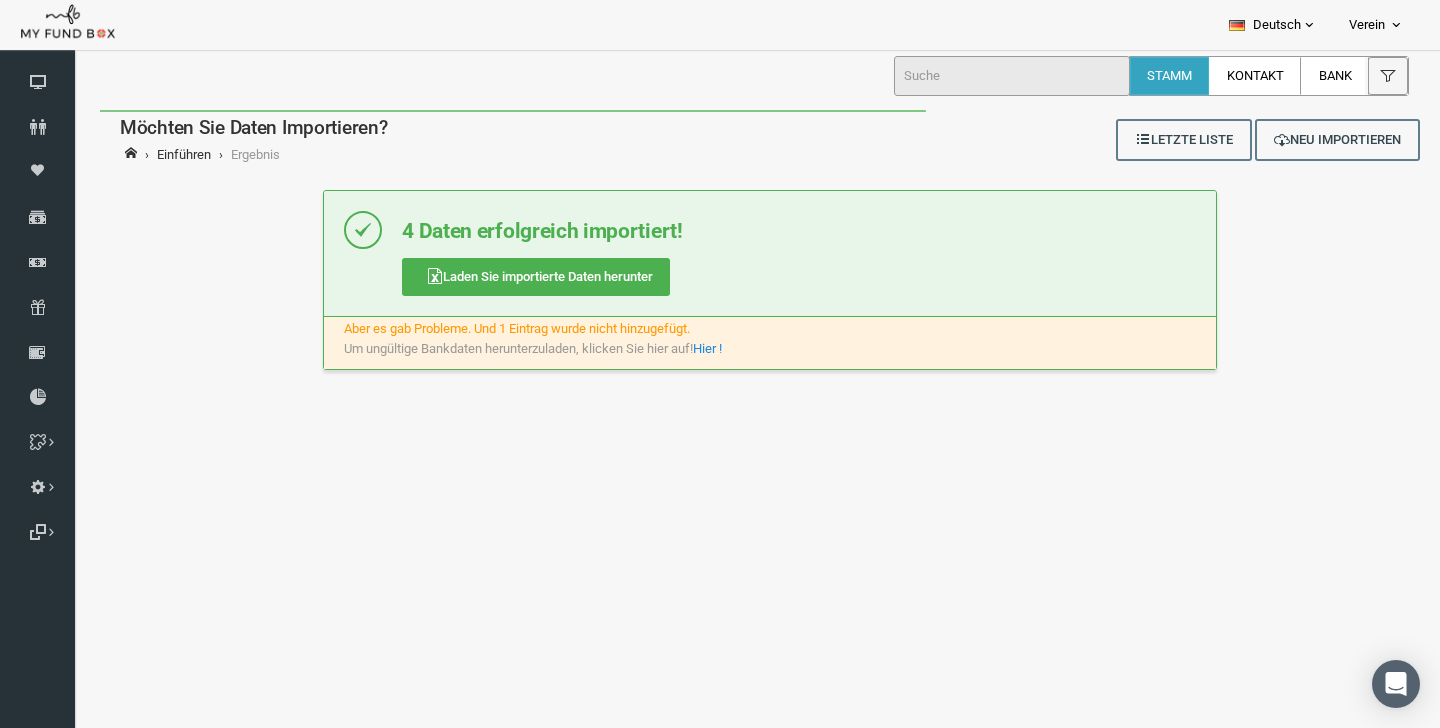 scroll, scrollTop: 0, scrollLeft: 0, axis: both 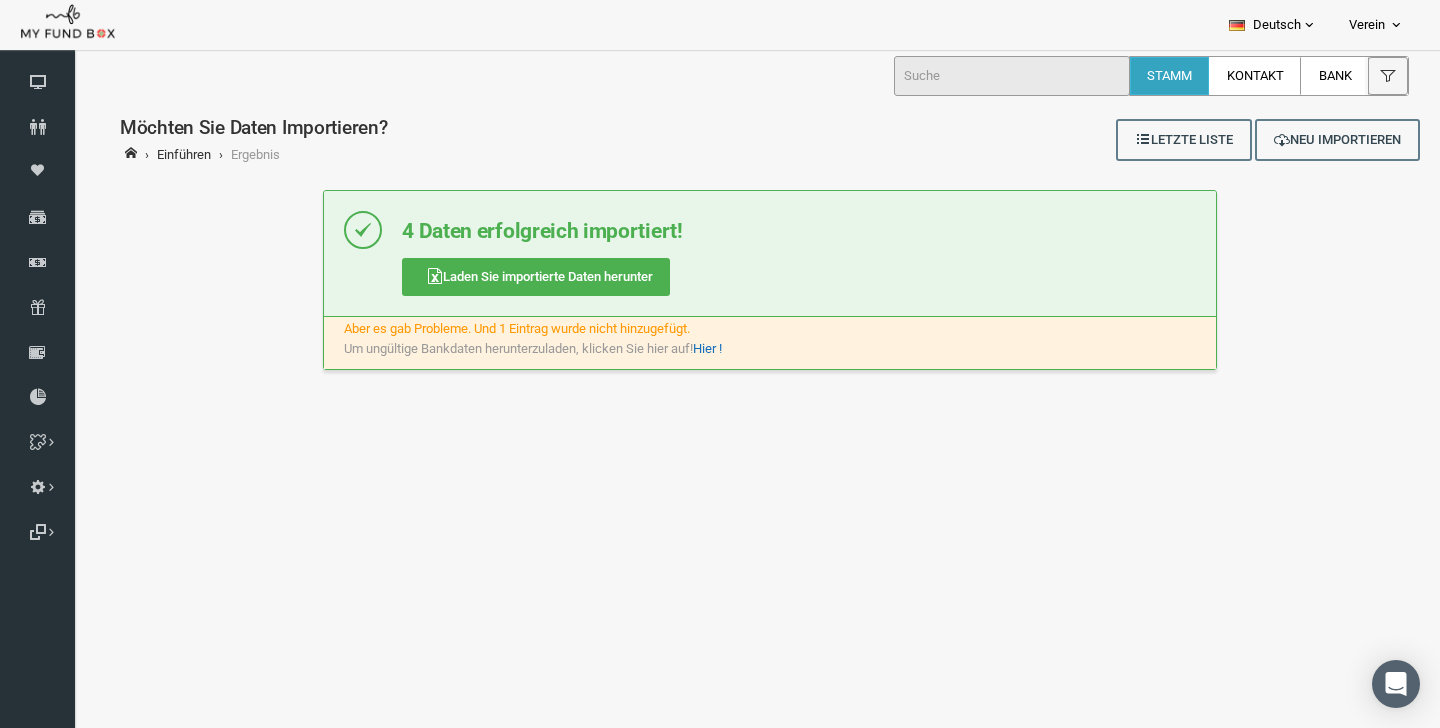 click on "Hier !" at bounding box center (679, 348) 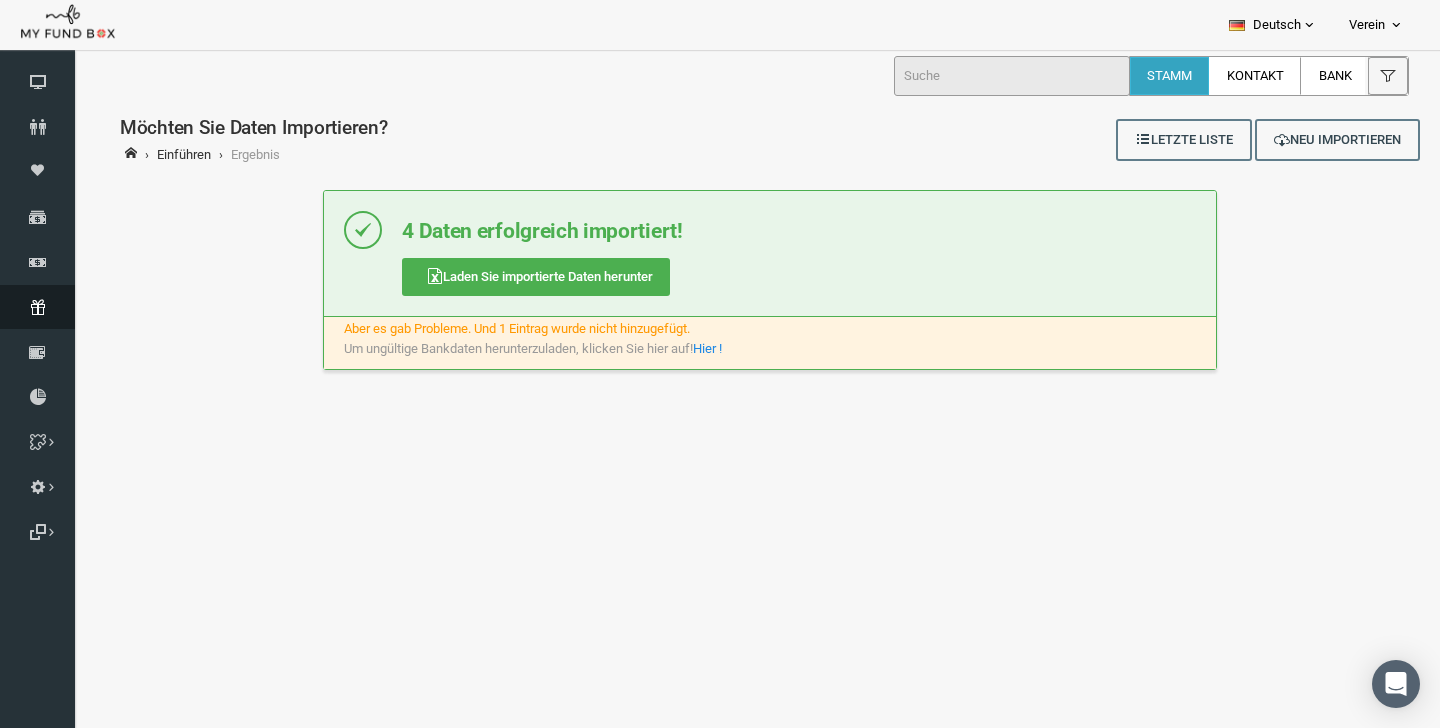 click on "Abonnement" at bounding box center (37, 307) 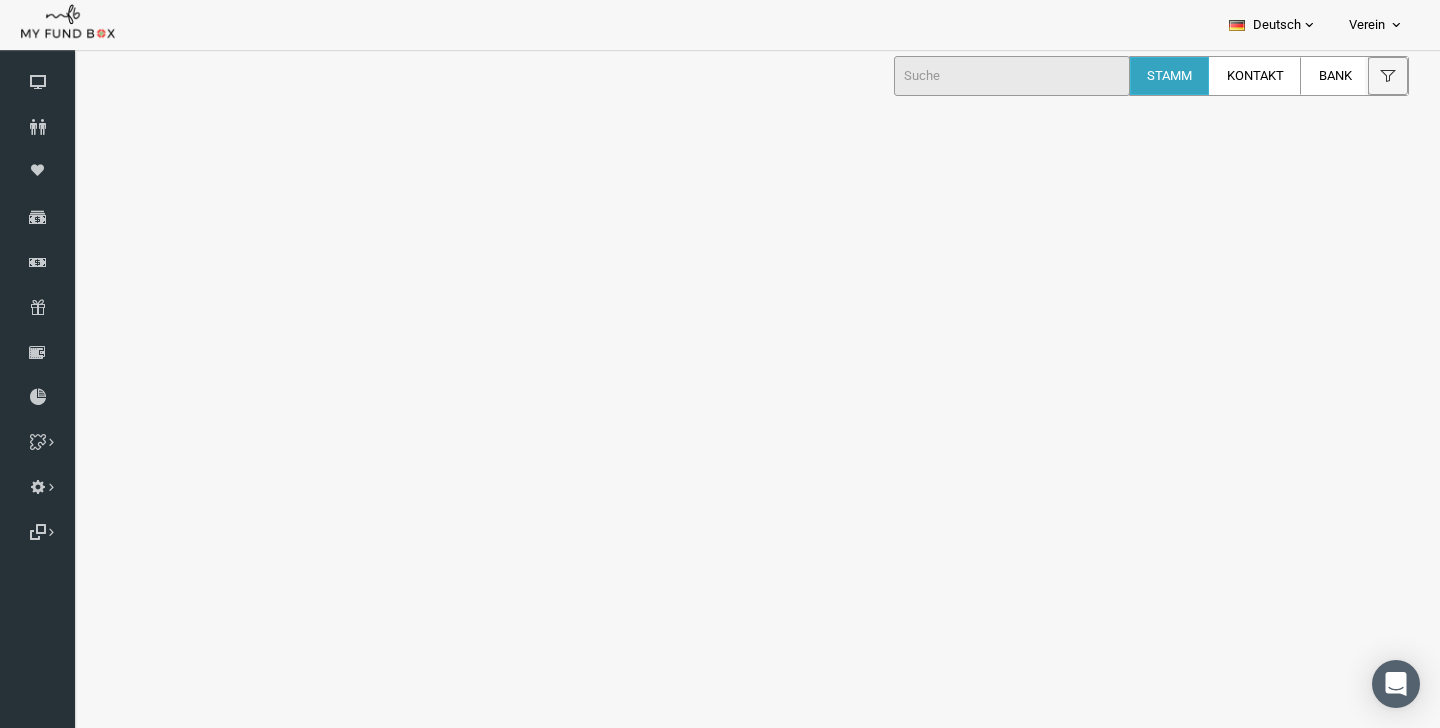 select on "100" 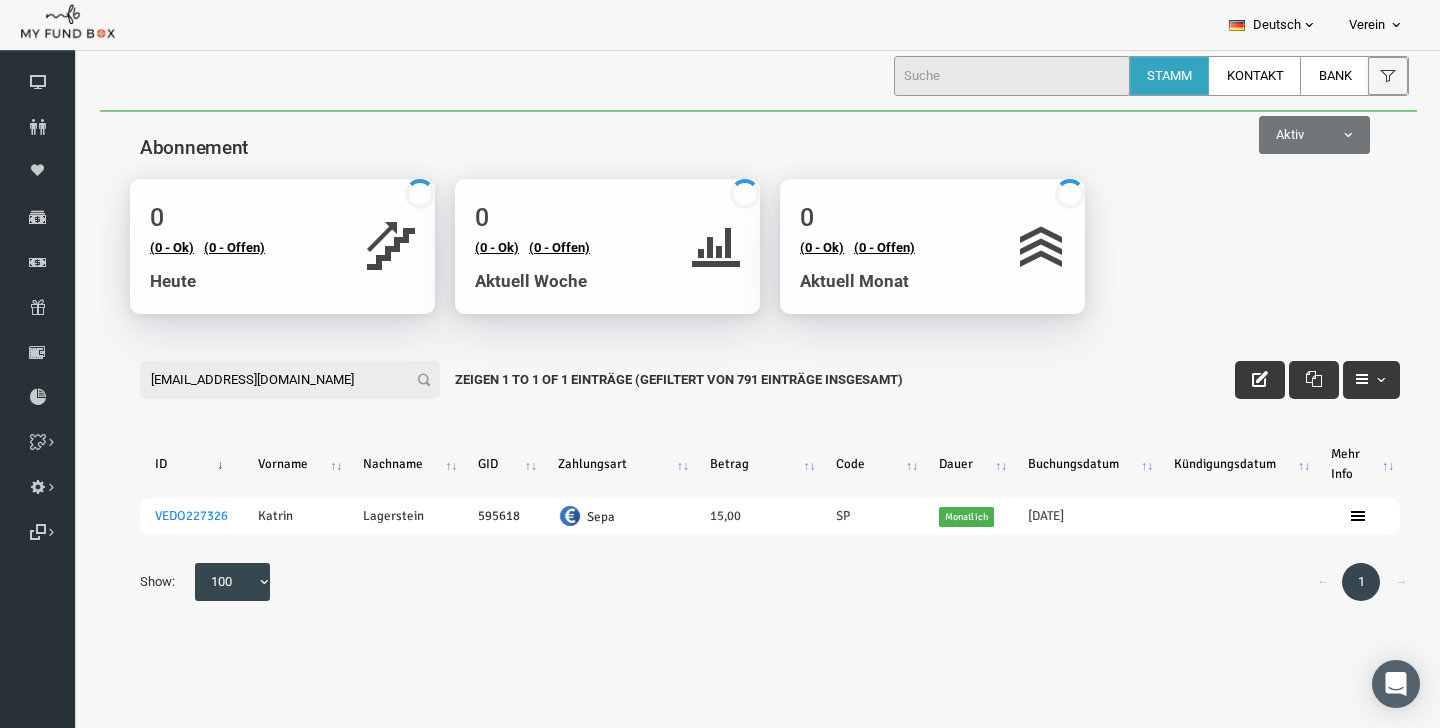 scroll, scrollTop: 0, scrollLeft: 0, axis: both 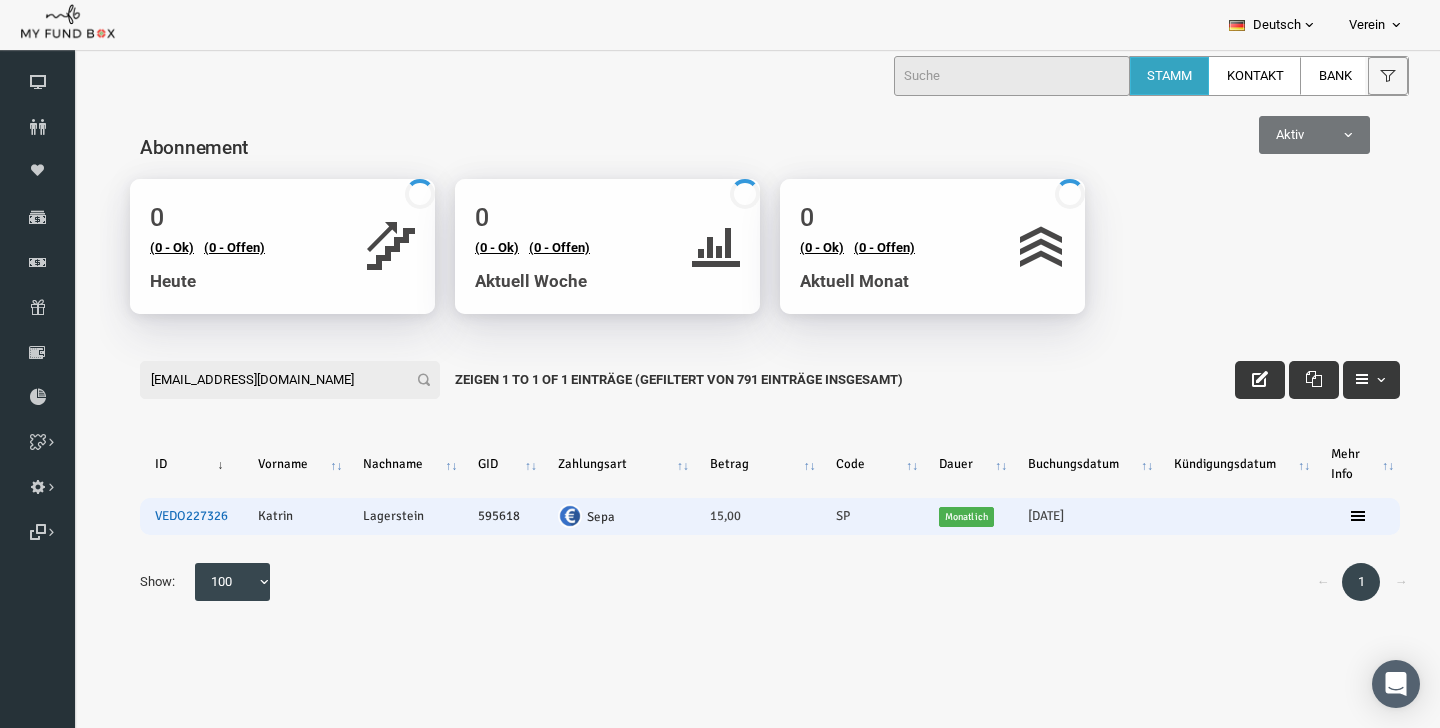 type on "[EMAIL_ADDRESS][DOMAIN_NAME]" 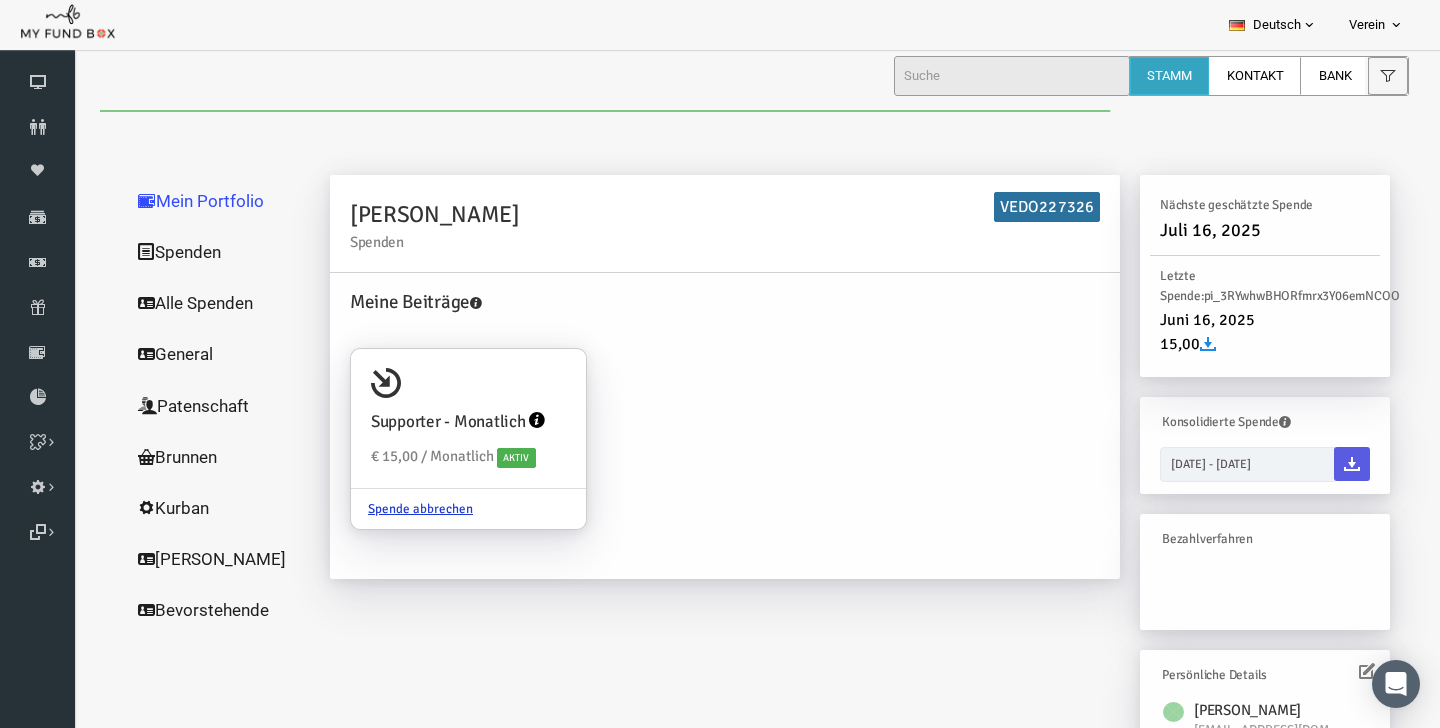 scroll, scrollTop: 0, scrollLeft: 0, axis: both 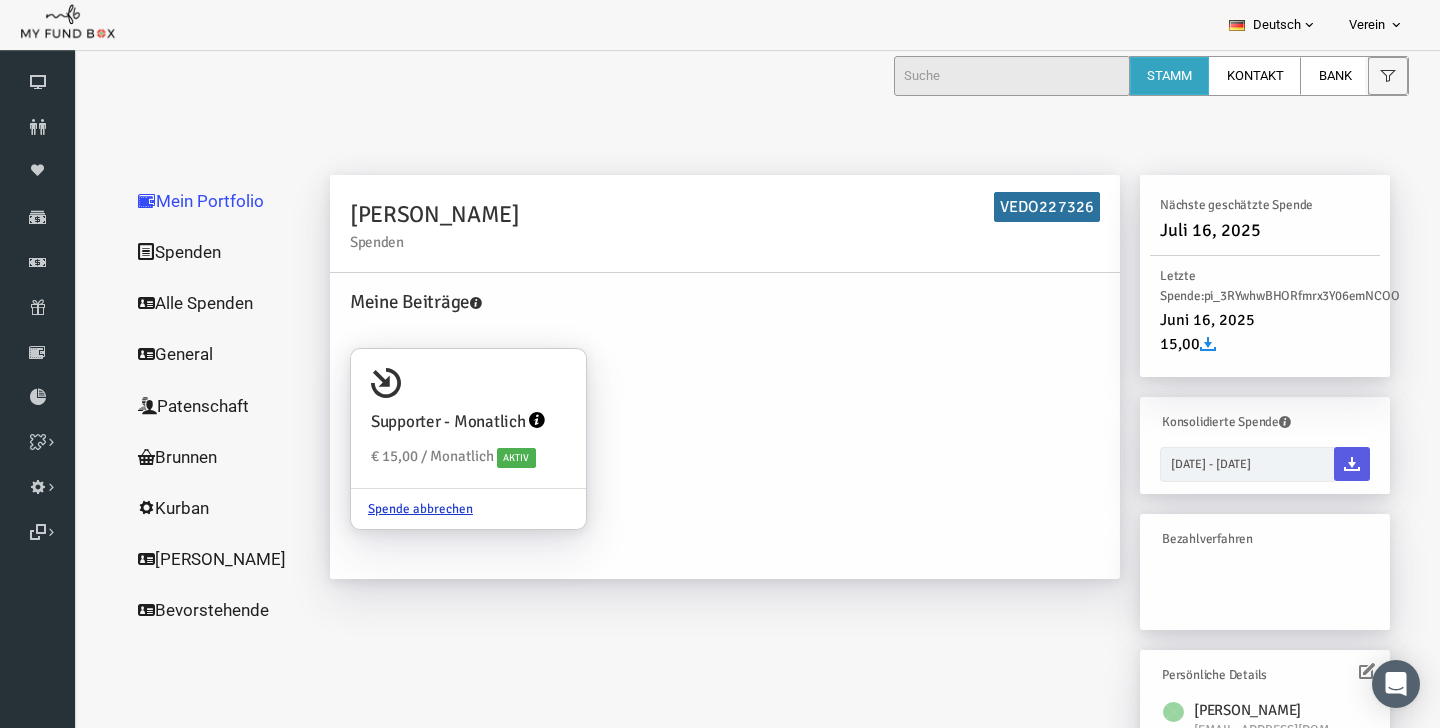 click on "Alle Spenden" at bounding box center (192, 303) 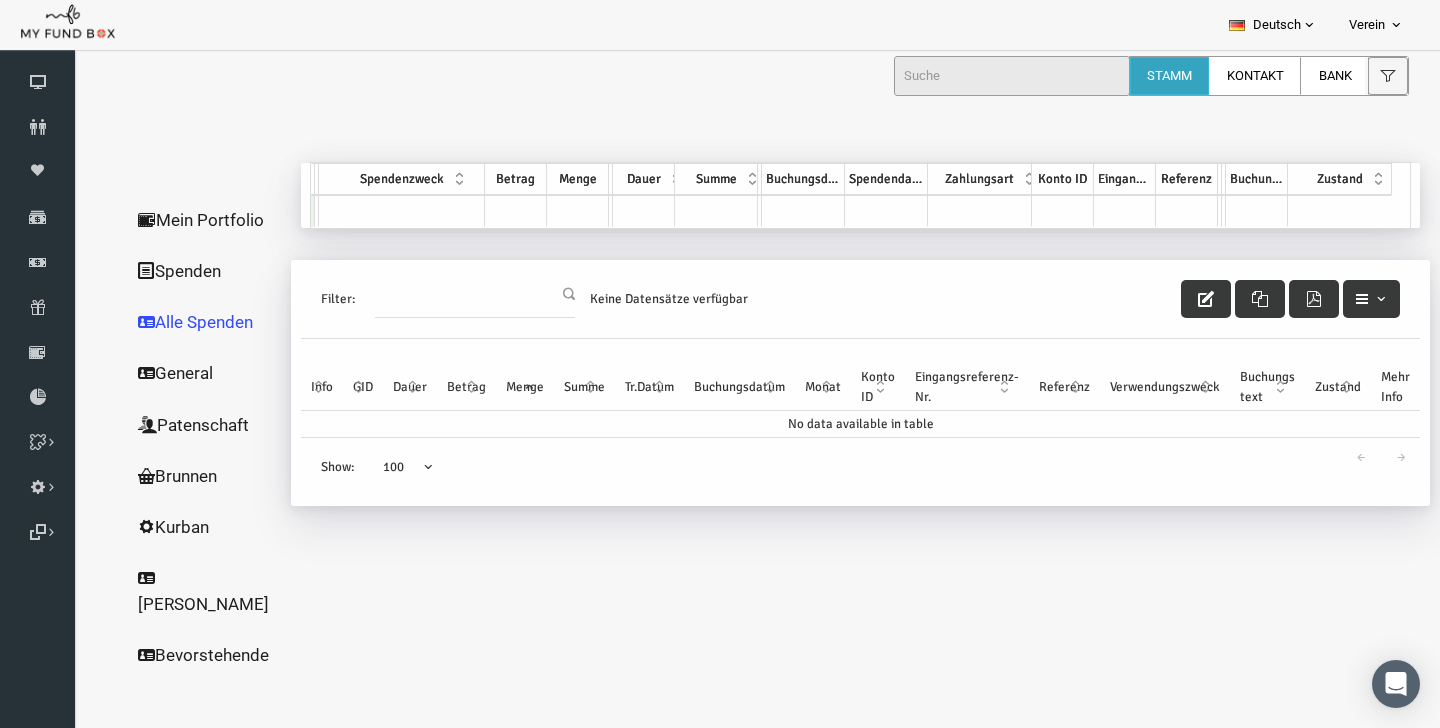 click on "Spenden" at bounding box center (182, 271) 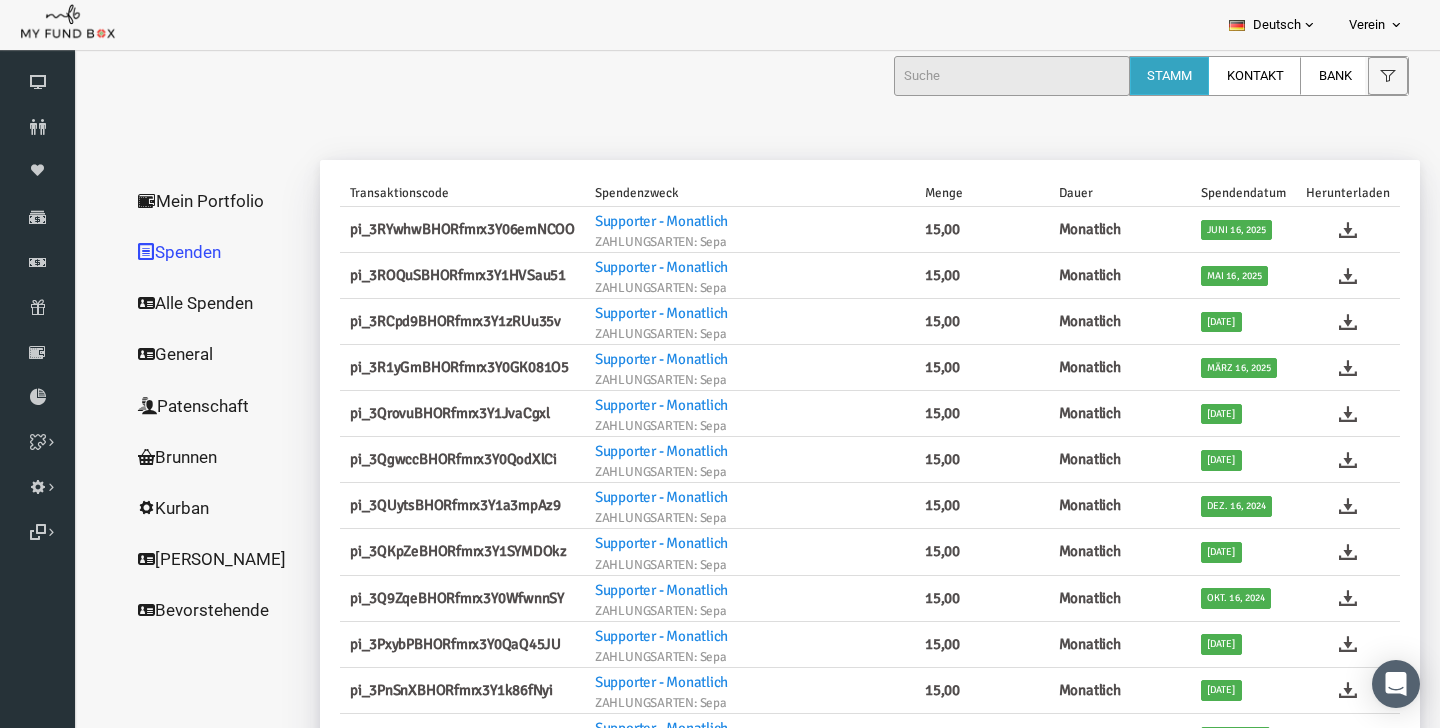 click on "Alle Spenden" at bounding box center [192, 303] 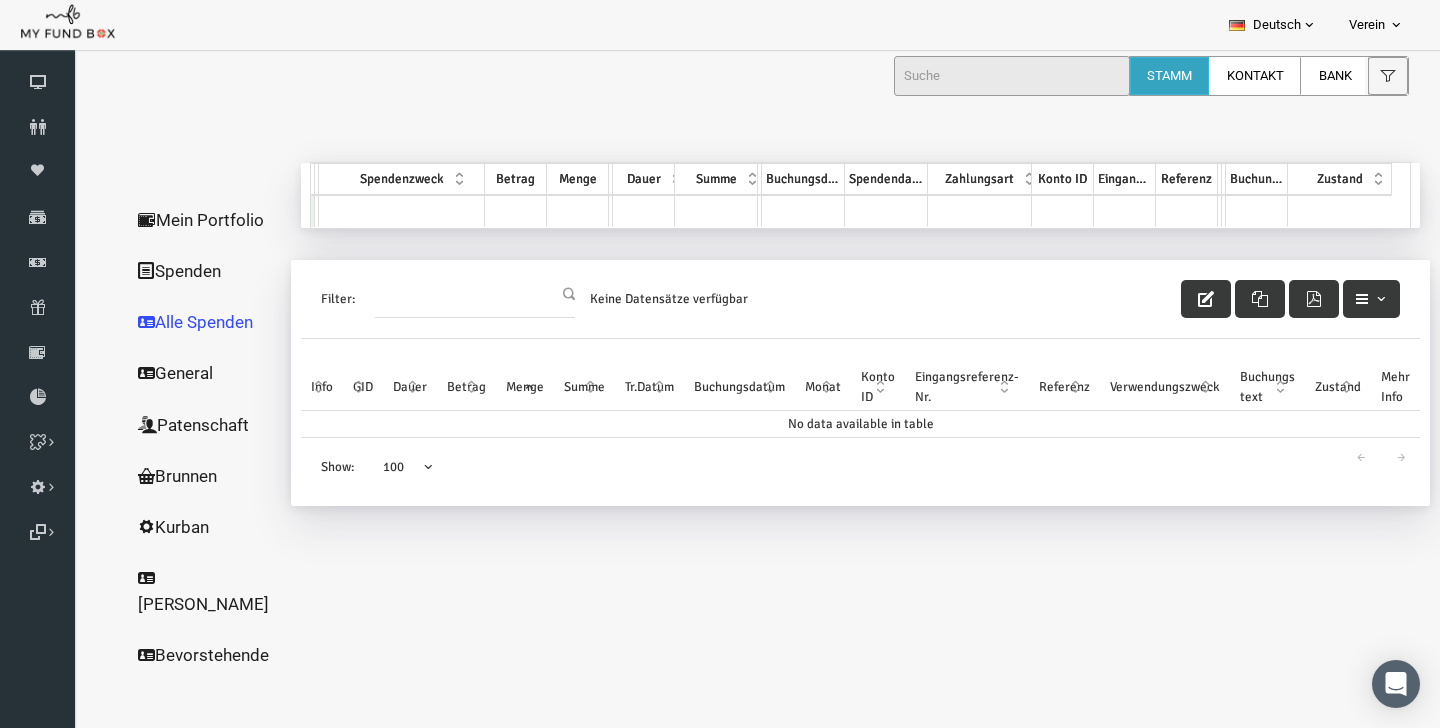 click on "Alle Spenden" at bounding box center [182, 322] 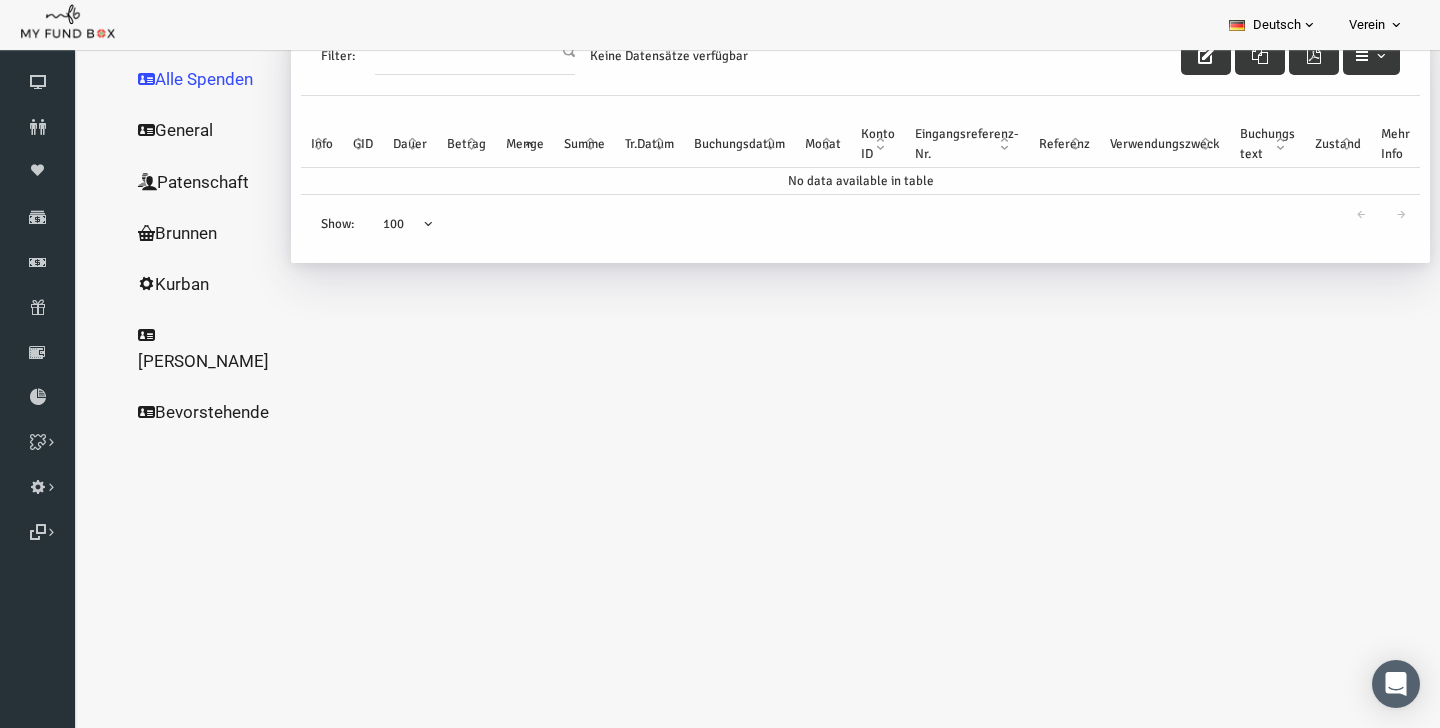 scroll, scrollTop: 0, scrollLeft: 0, axis: both 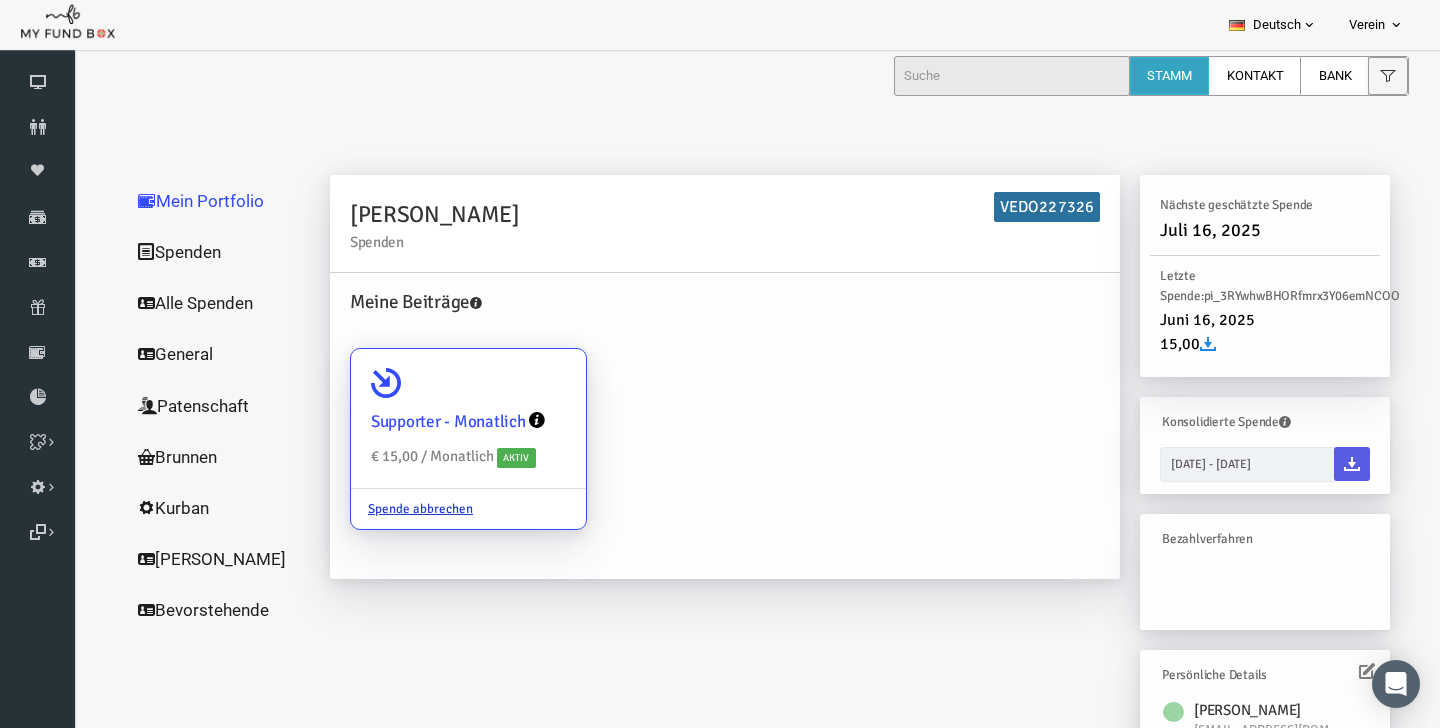 click on "Supporter - Monatlich
€ 15,00  / Monatlich
Aktiv" at bounding box center (440, 419) 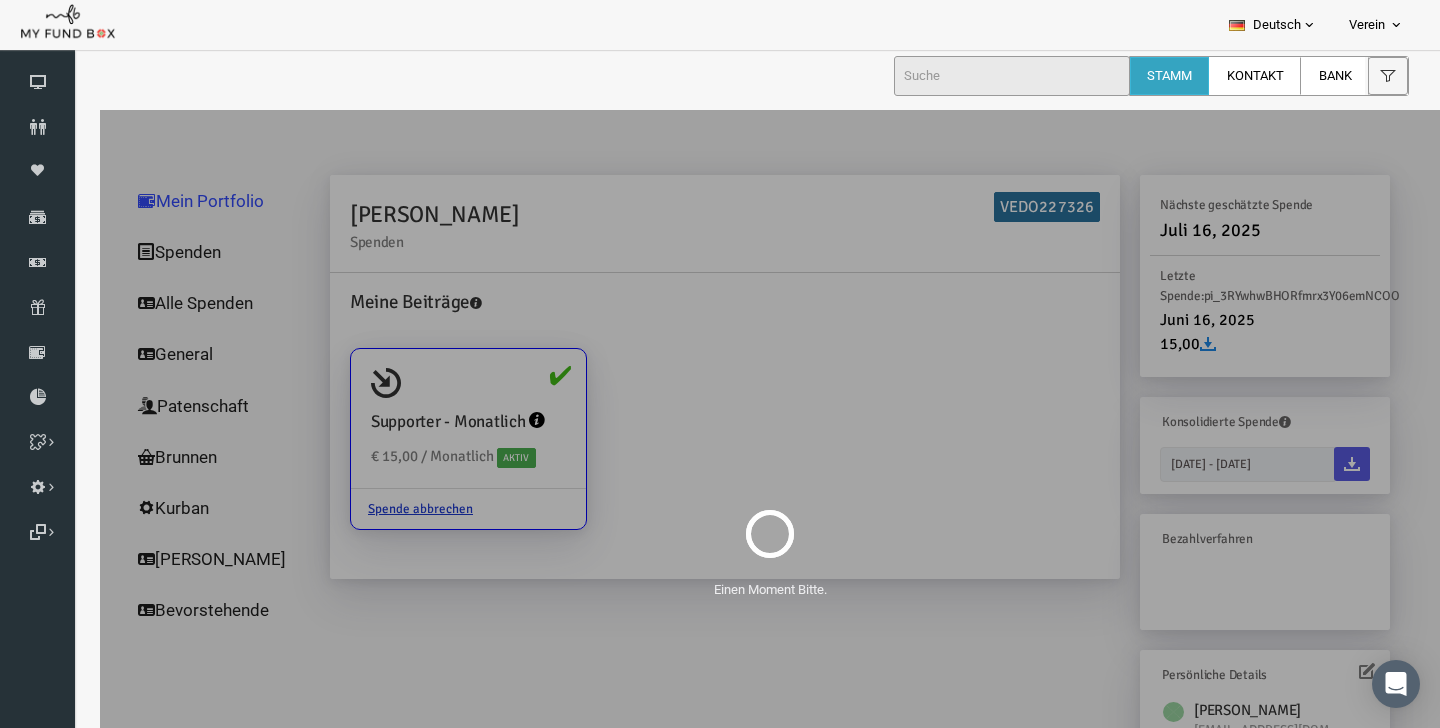 click on "Einen Moment Bitte." at bounding box center (742, 537) 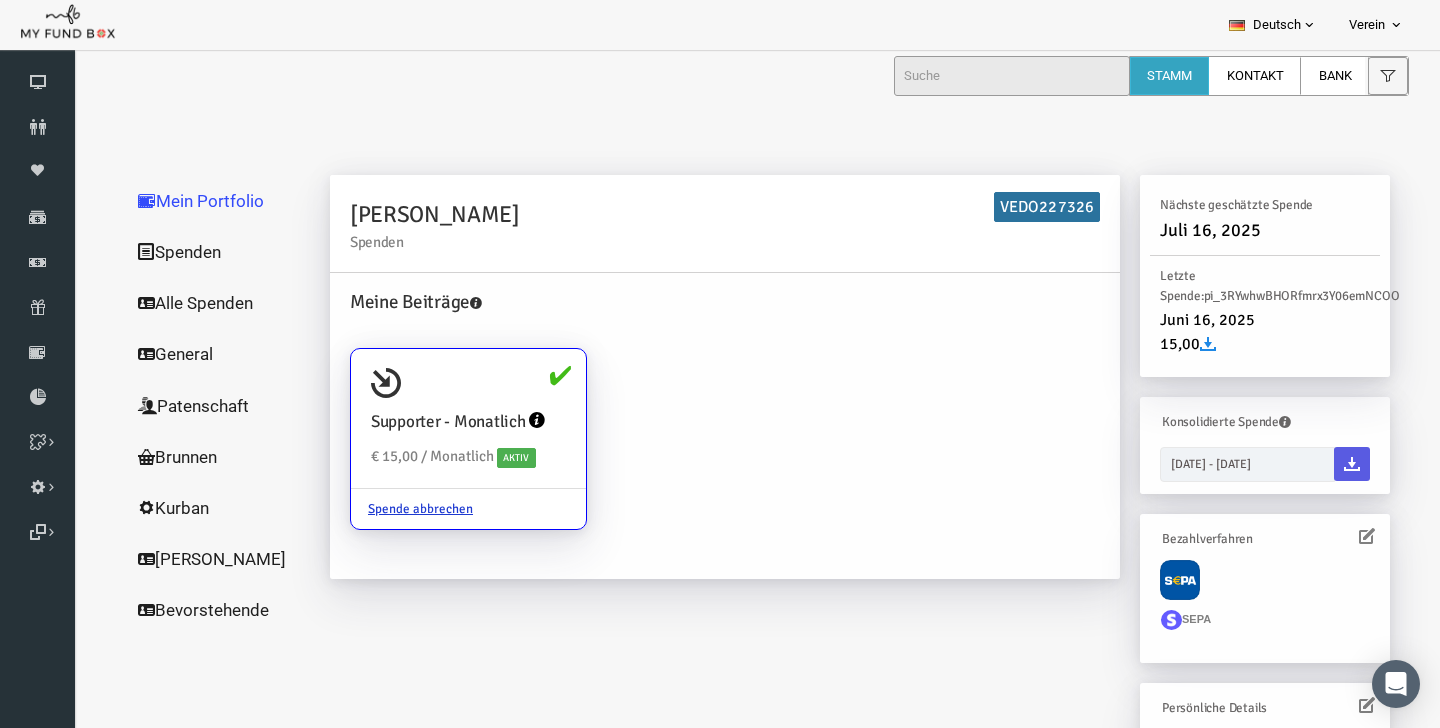 click on "Alle Spenden" at bounding box center [192, 303] 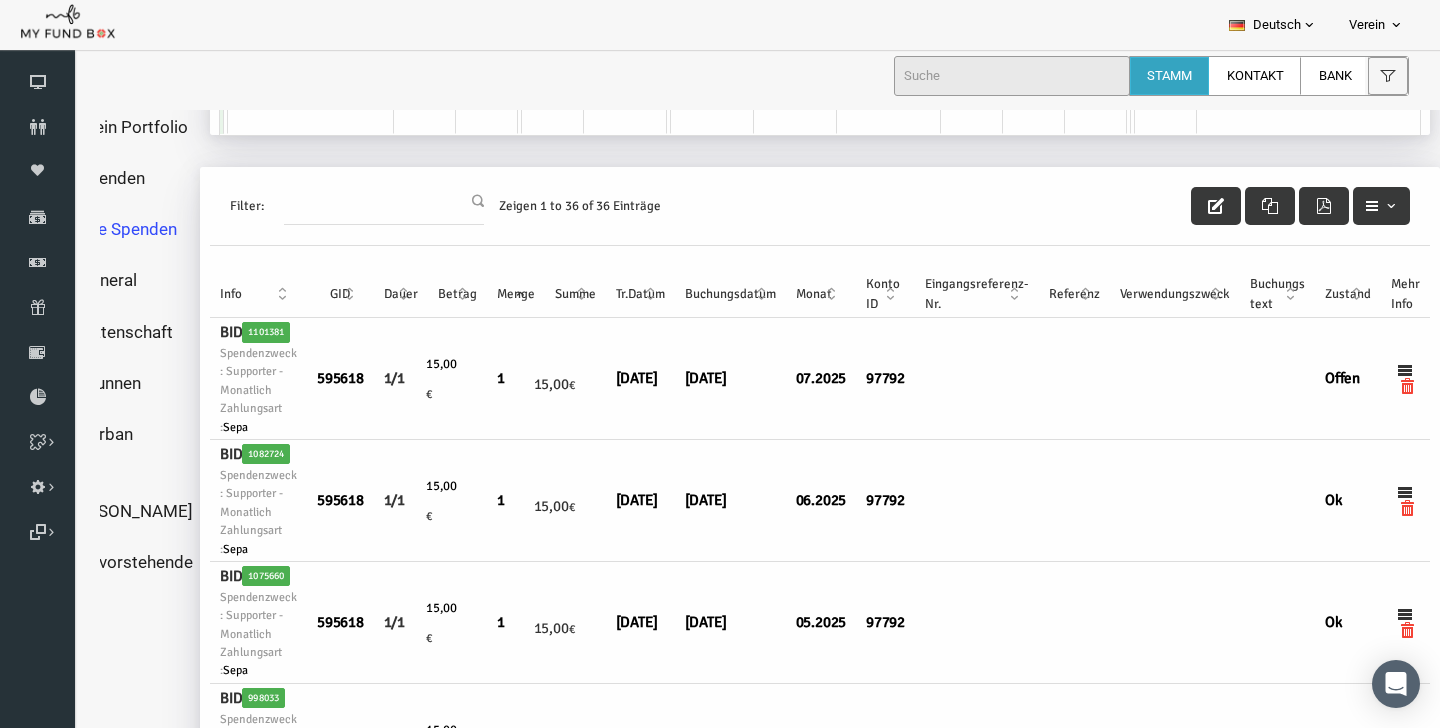 scroll, scrollTop: 94, scrollLeft: 77, axis: both 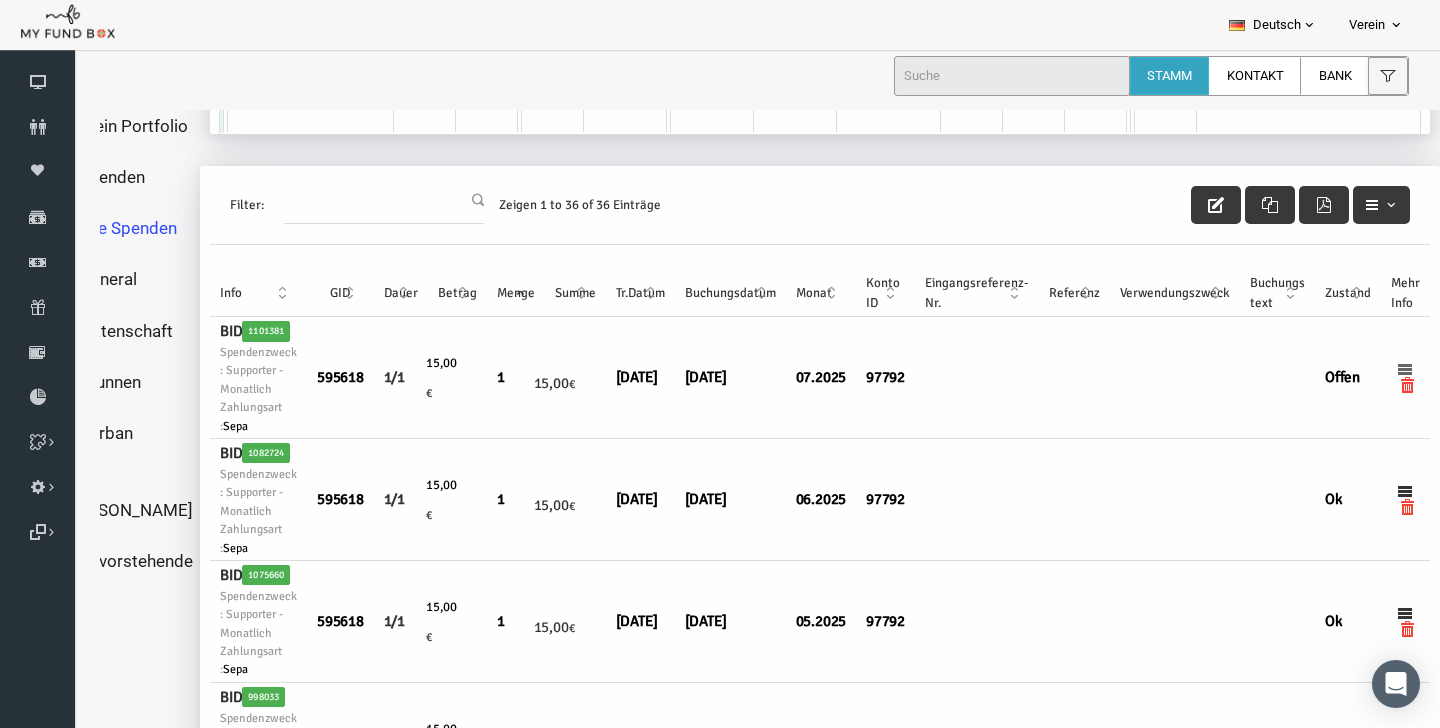 click at bounding box center [1377, 369] 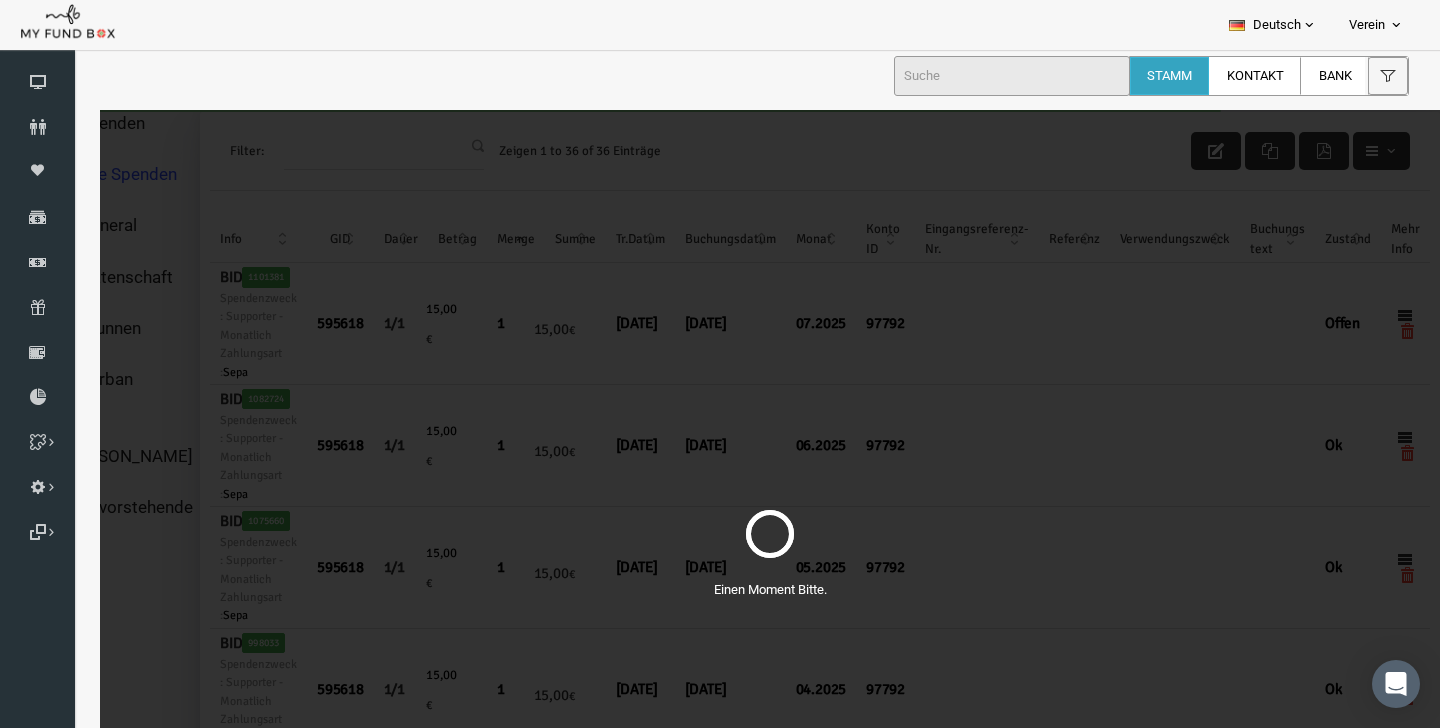 scroll, scrollTop: 146, scrollLeft: 77, axis: both 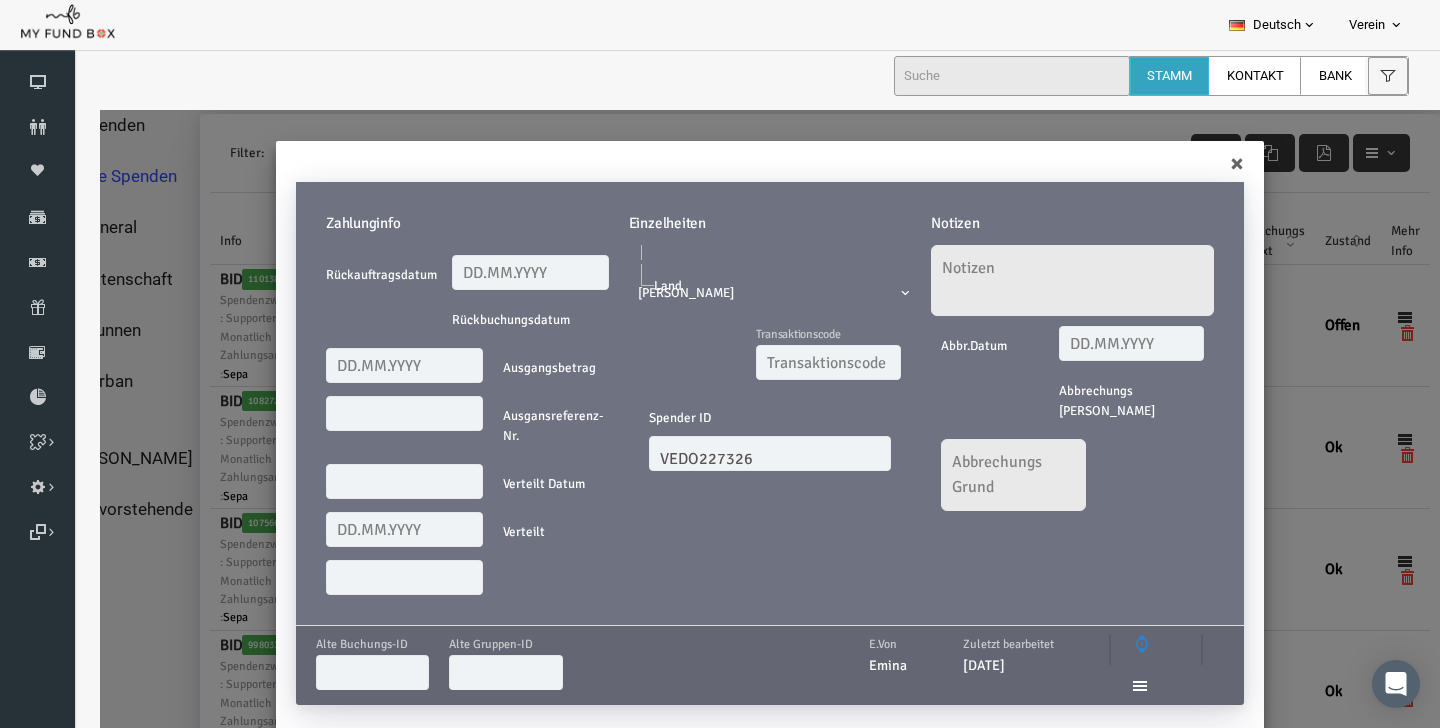click on "Zahlunginfo
Rückauftragsdatum
Rückbuchungsdatum
Ausgangsbetrag
Ausgansreferenz-Nr.
Verteilt Datum
Verteilt
Einzelheiten
Tr.Datum" at bounding box center (742, 453) 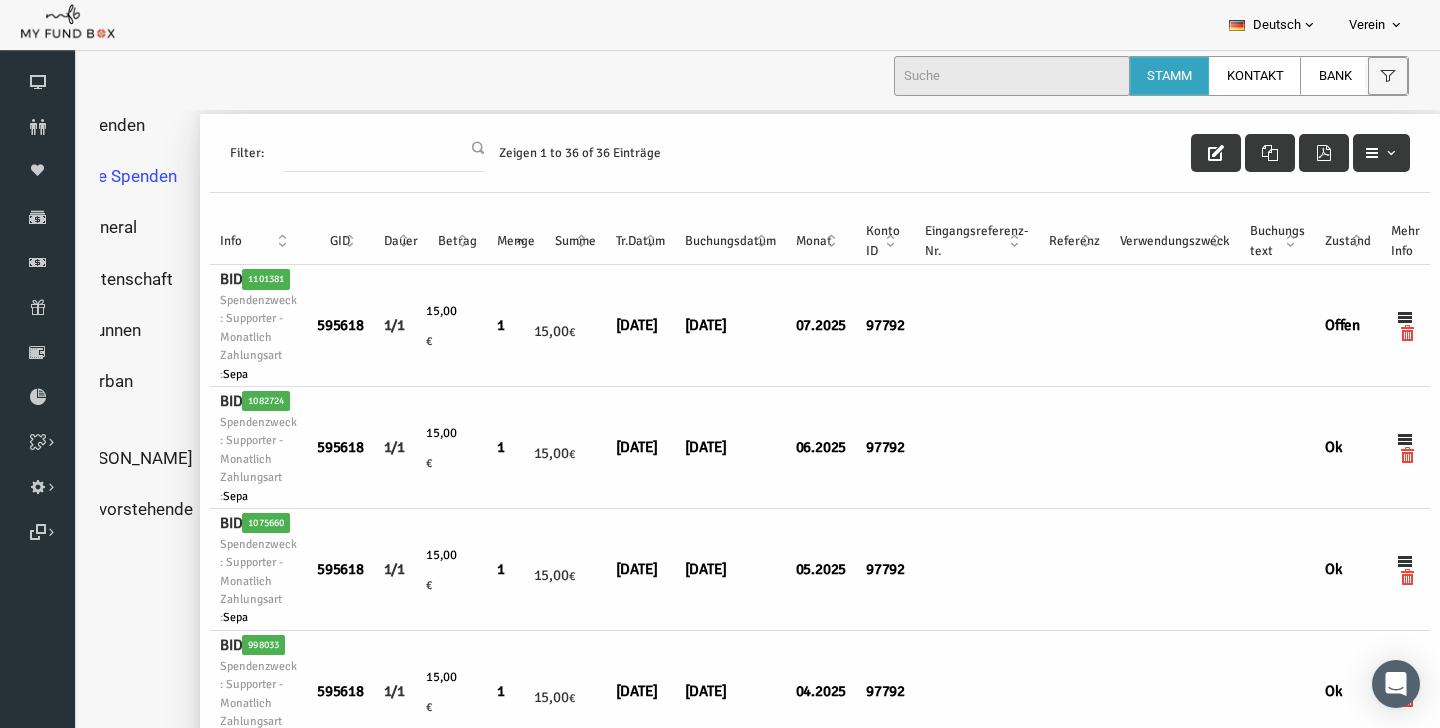 click on "Spender nicht gefunden
Patenschaft nicht gefunden
Partner nicht gefunden !!!!
Bitte füllen Sie dieses Feld aus
Bitte geben Sie eine E-mail-Adresse ein
Geben Sie den gültigen Zahlungsstatus ein
Zeigen
Einträge
Keine übereinstimmenden Aufzeichnungen gefunden
(Gefiltert von
Einträge insgesamt)
Keine Datensätze verfügbar" at bounding box center [666, 2363] 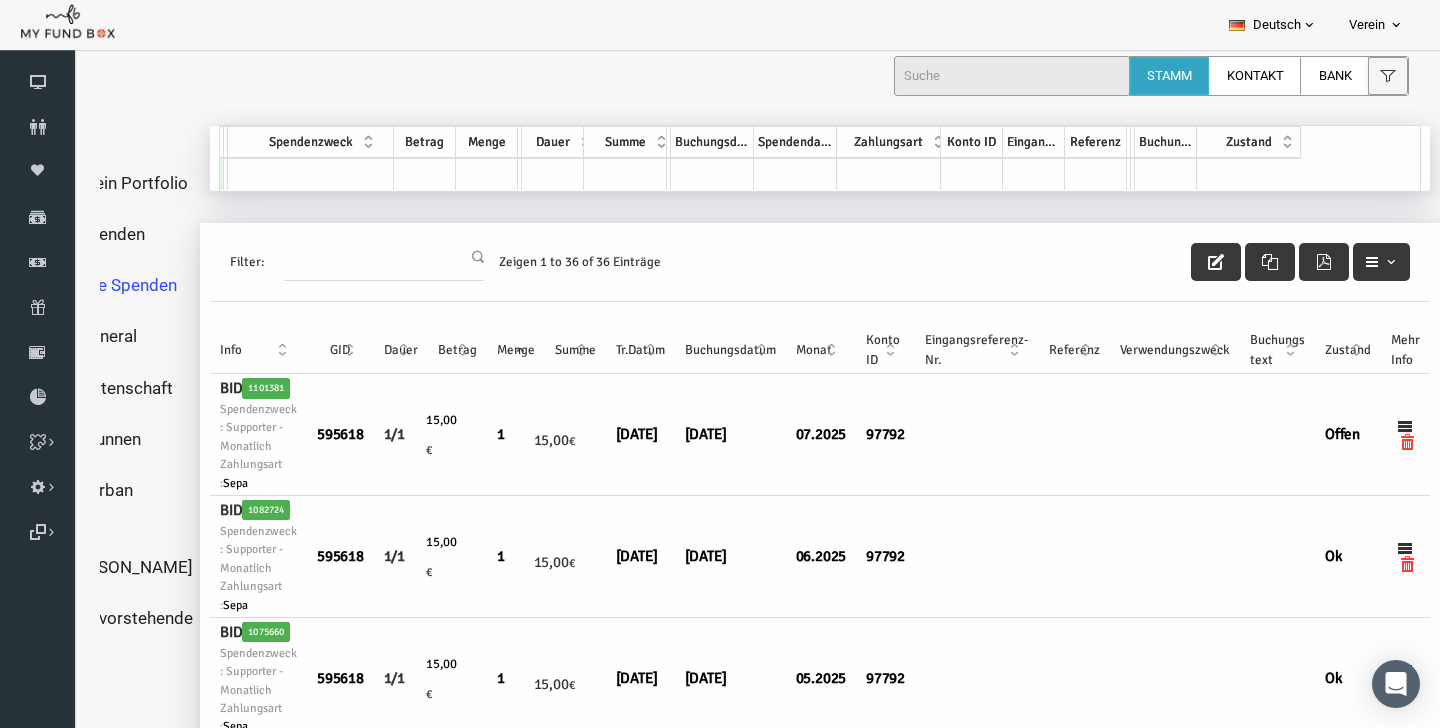 scroll, scrollTop: 37, scrollLeft: 75, axis: both 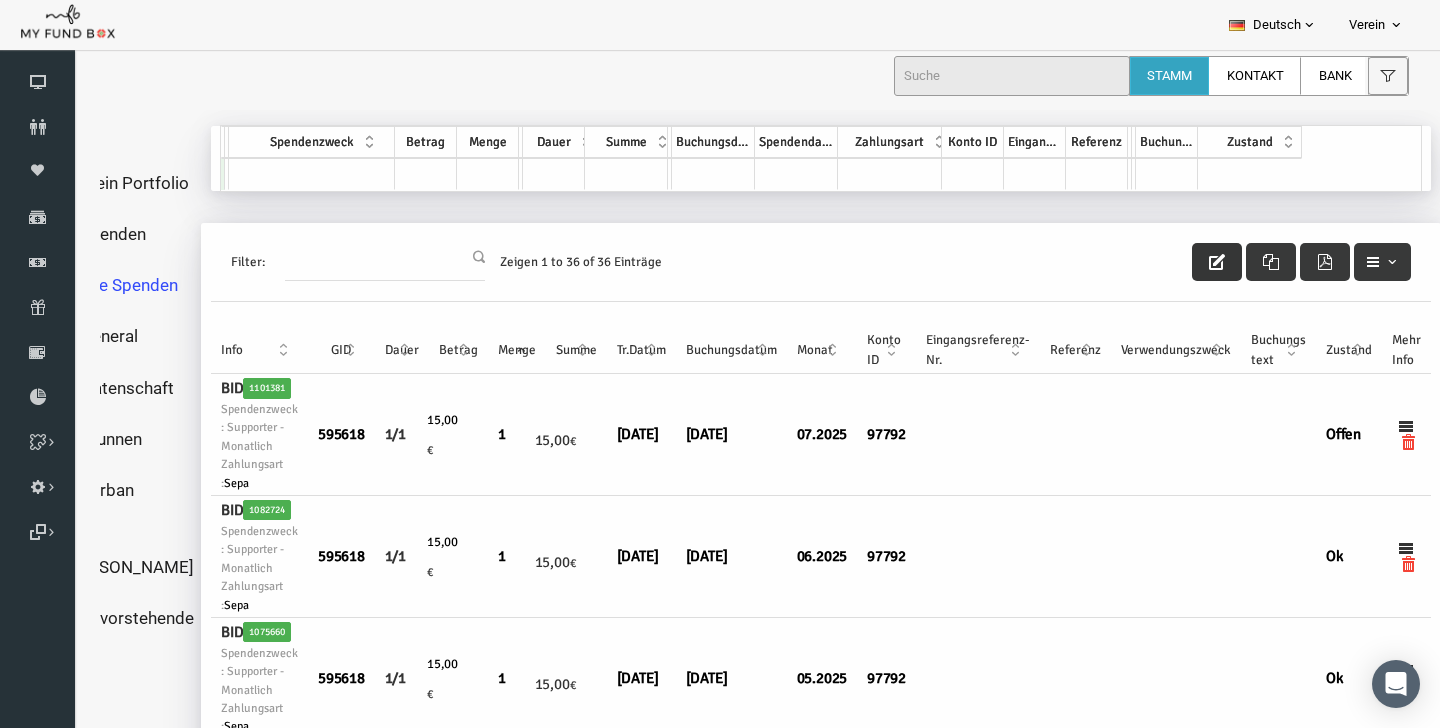 click at bounding box center (1189, 262) 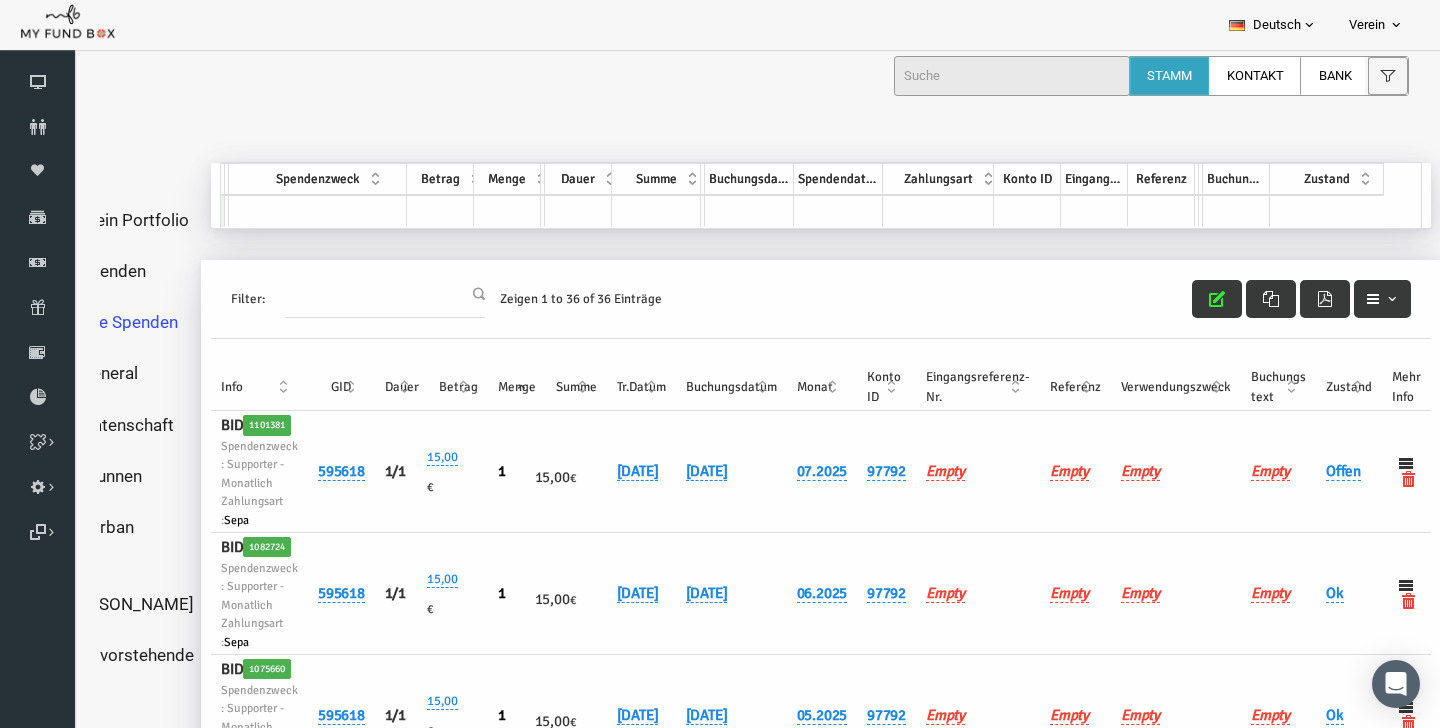 scroll, scrollTop: 23, scrollLeft: 77, axis: both 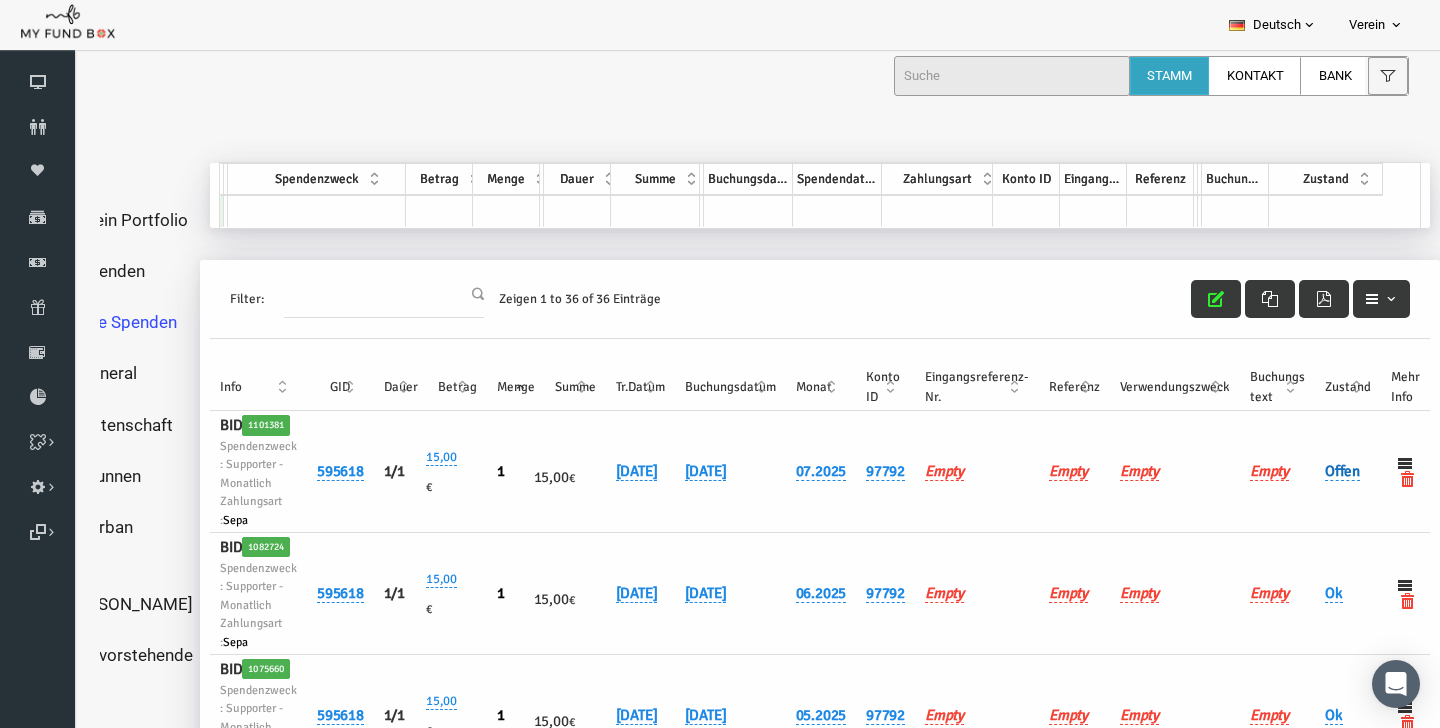 click on "Offen" at bounding box center (1314, 471) 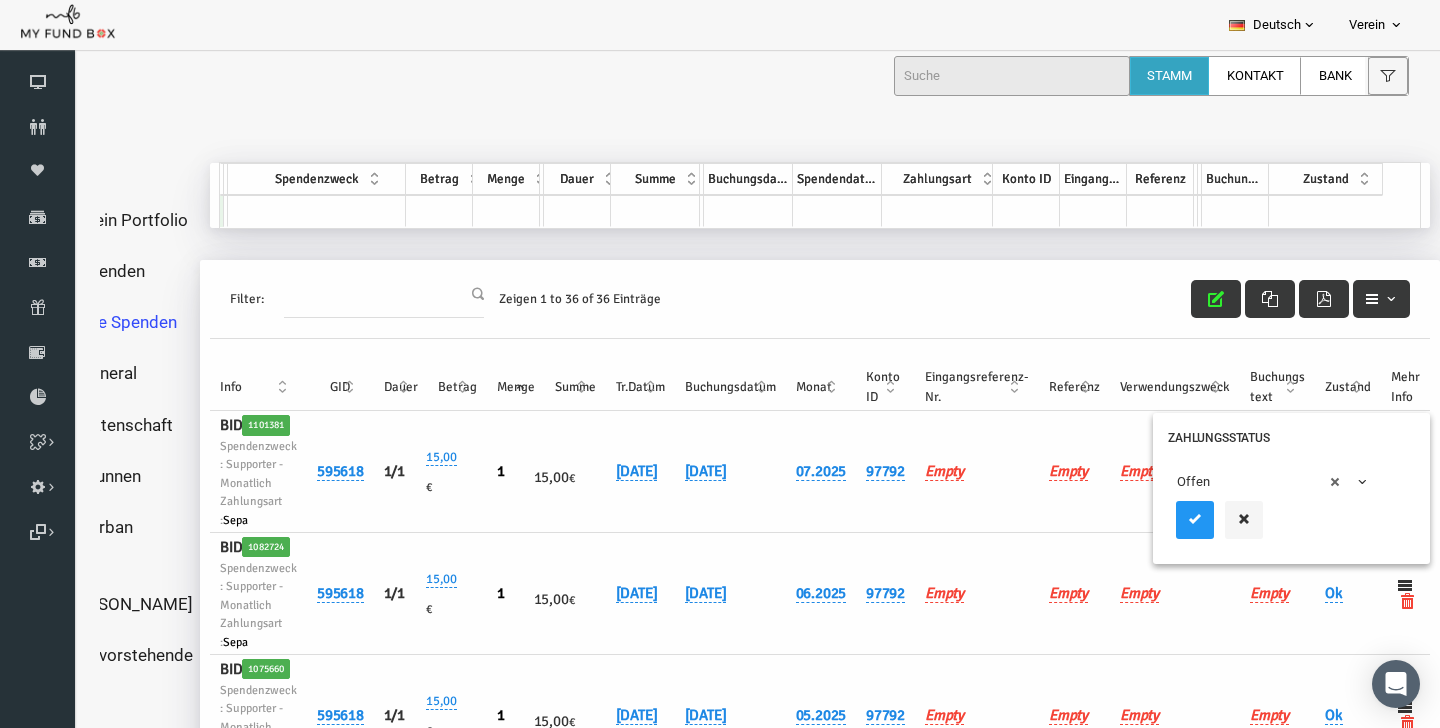 click on "× Offen" at bounding box center [1240, 482] 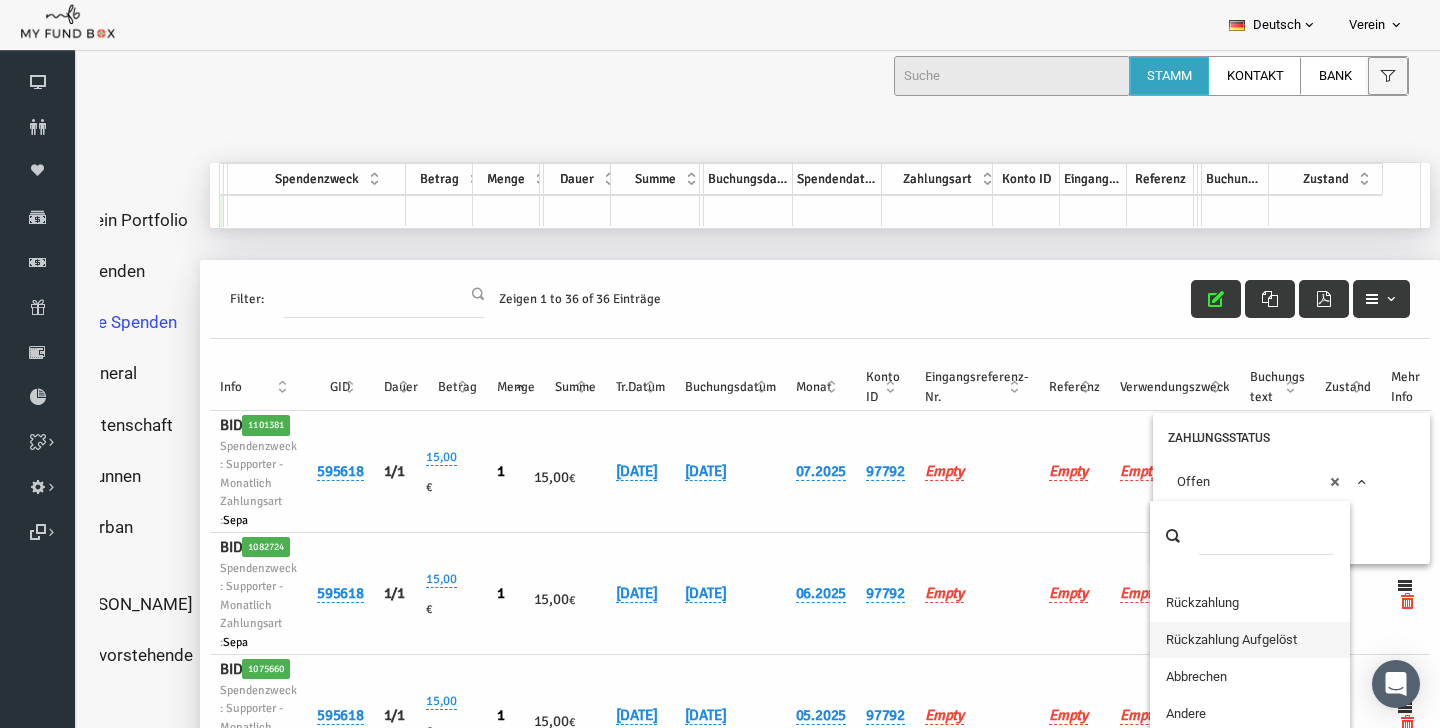 scroll, scrollTop: 122, scrollLeft: 0, axis: vertical 